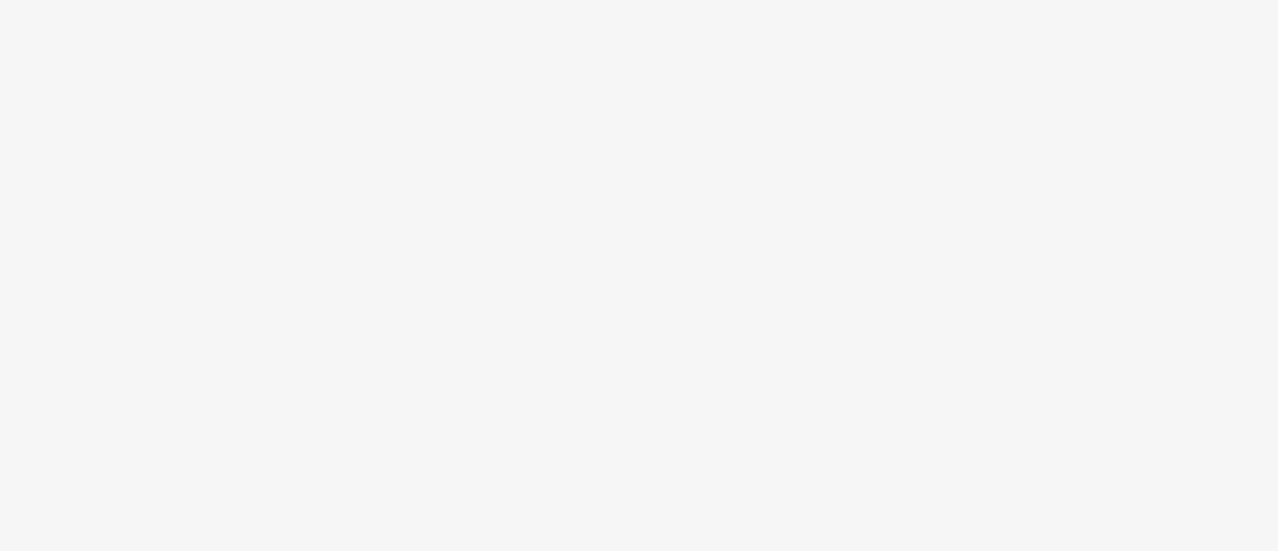 scroll, scrollTop: 0, scrollLeft: 0, axis: both 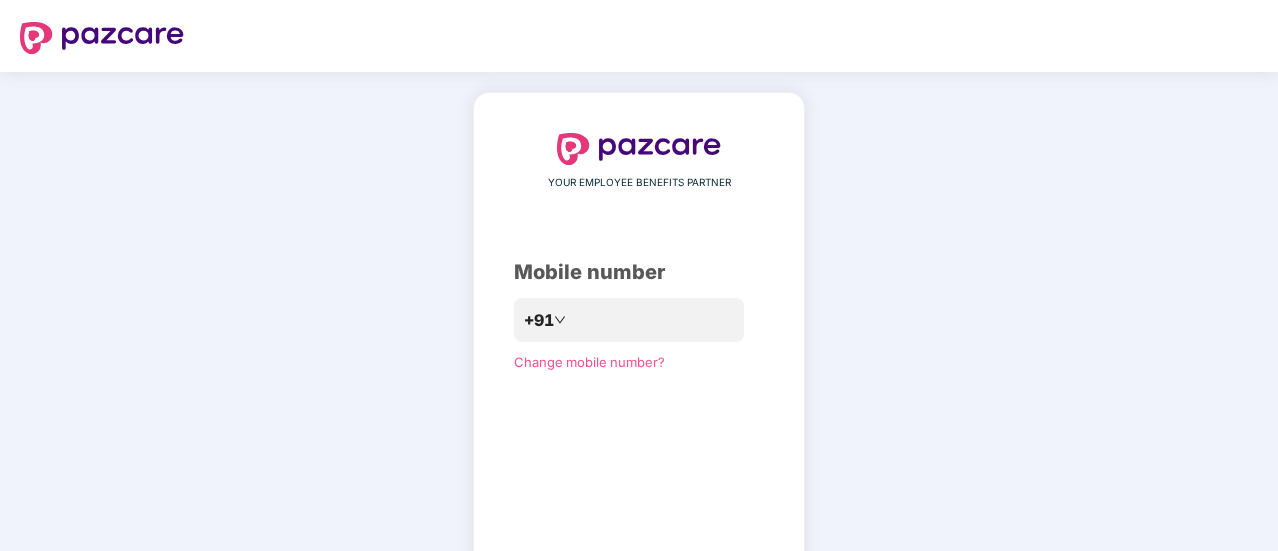 click on "YOUR EMPLOYEE BENEFITS PARTNER Mobile number +91 Change mobile number? Send OTP" at bounding box center (639, 367) 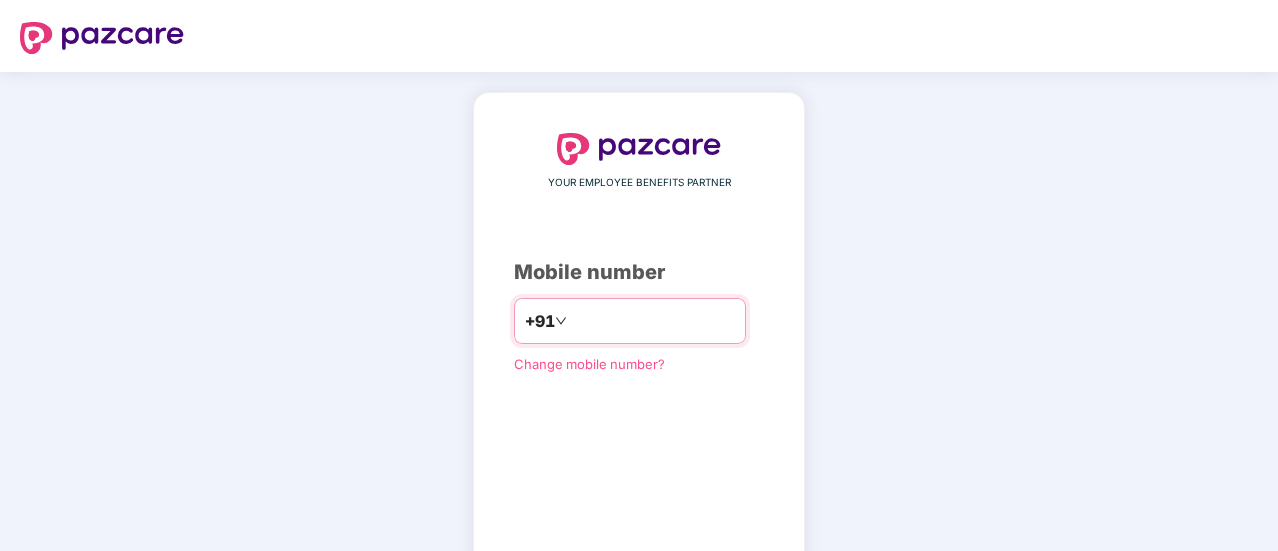click at bounding box center [653, 321] 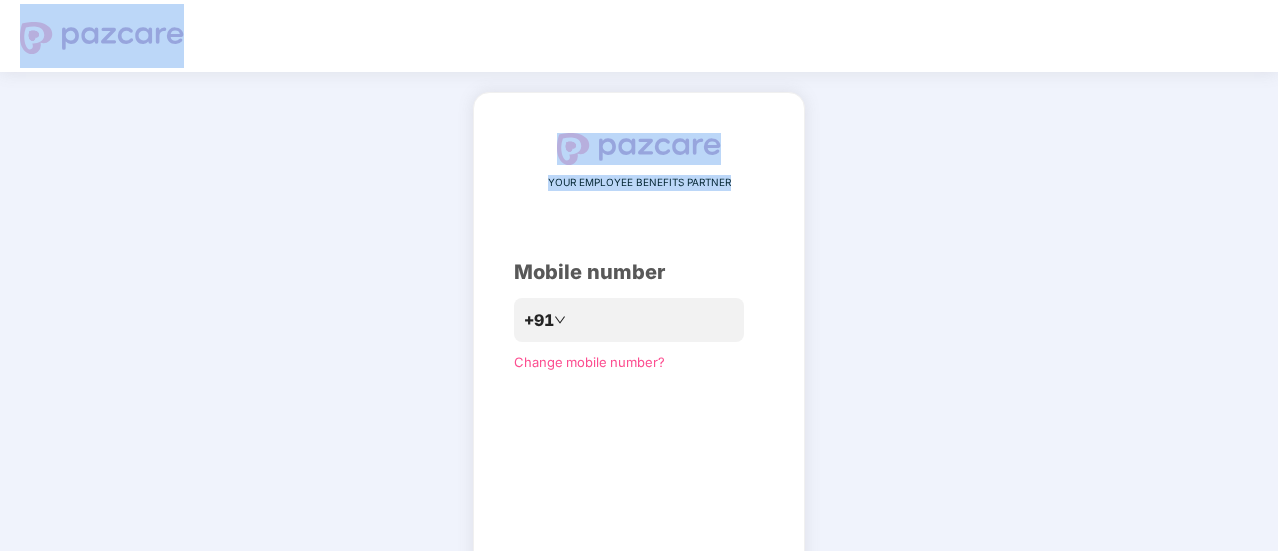 drag, startPoint x: 1277, startPoint y: 33, endPoint x: 1279, endPoint y: 179, distance: 146.0137 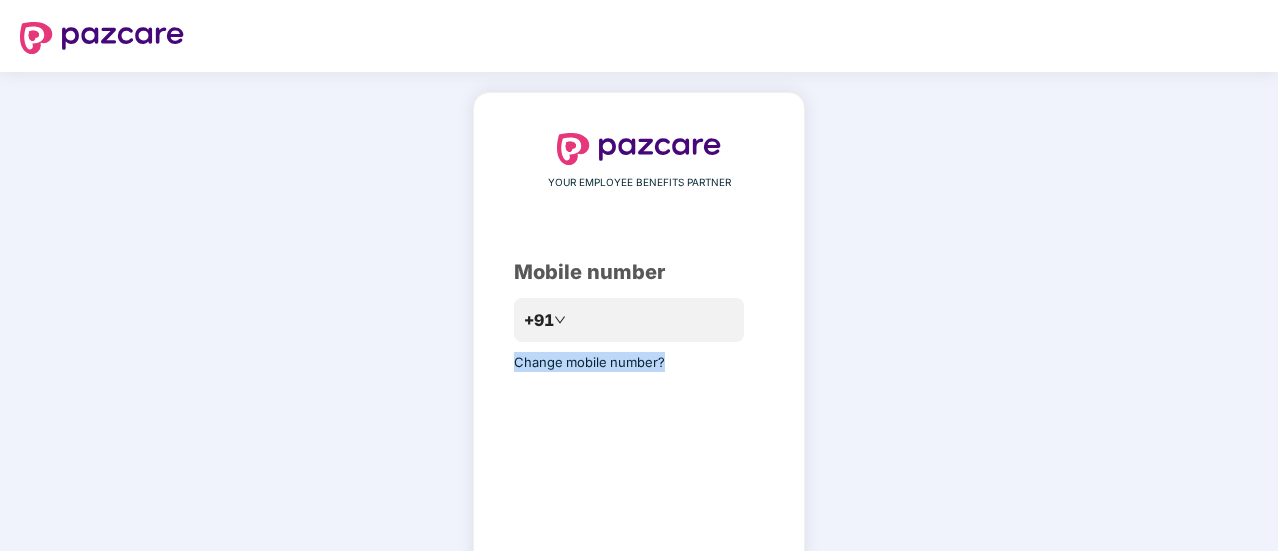 drag, startPoint x: 1276, startPoint y: 318, endPoint x: 1276, endPoint y: 445, distance: 127 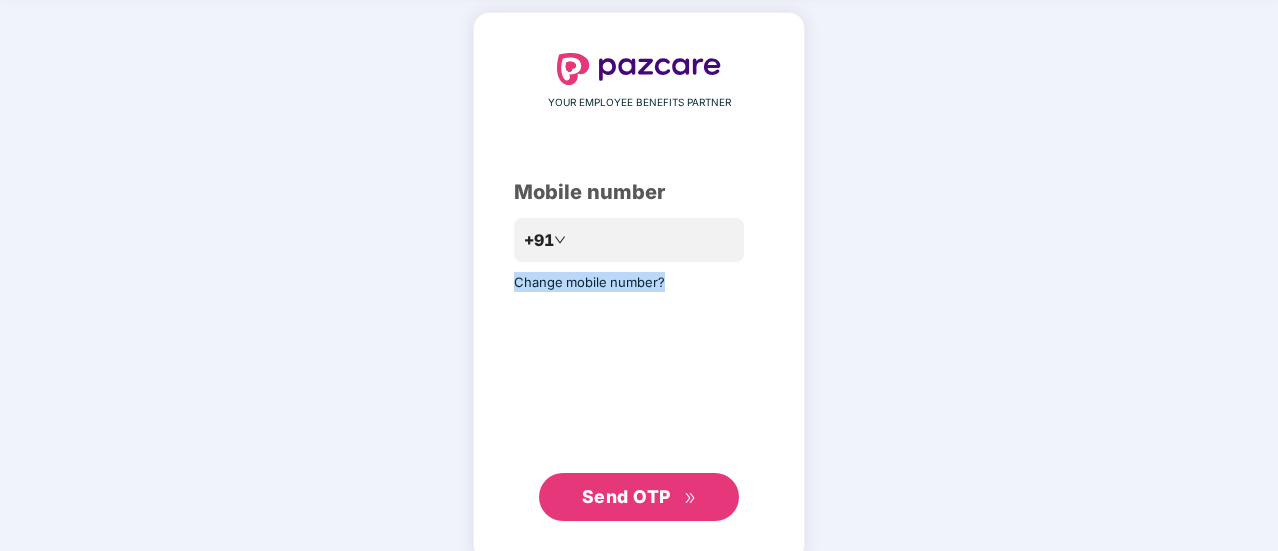 scroll, scrollTop: 109, scrollLeft: 0, axis: vertical 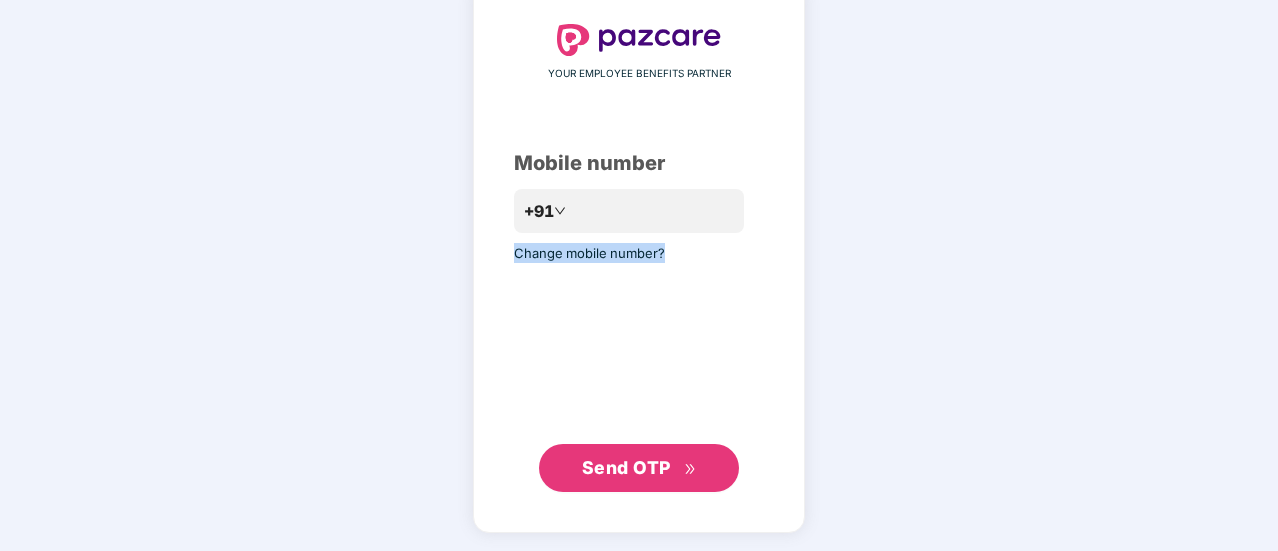 click on "Send OTP" at bounding box center (639, 468) 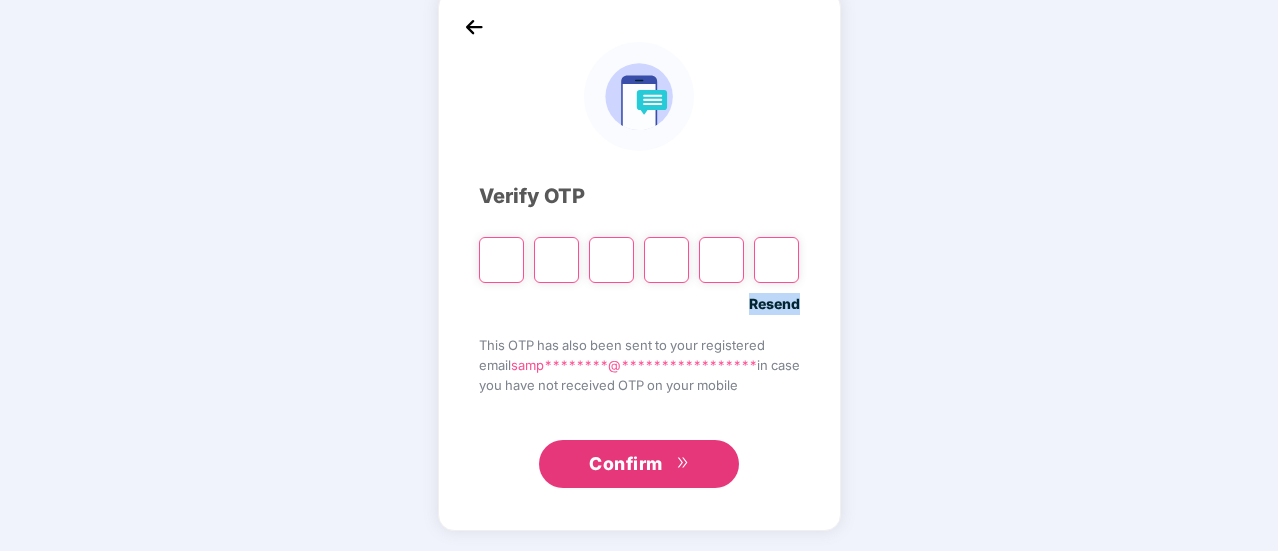 scroll, scrollTop: 100, scrollLeft: 0, axis: vertical 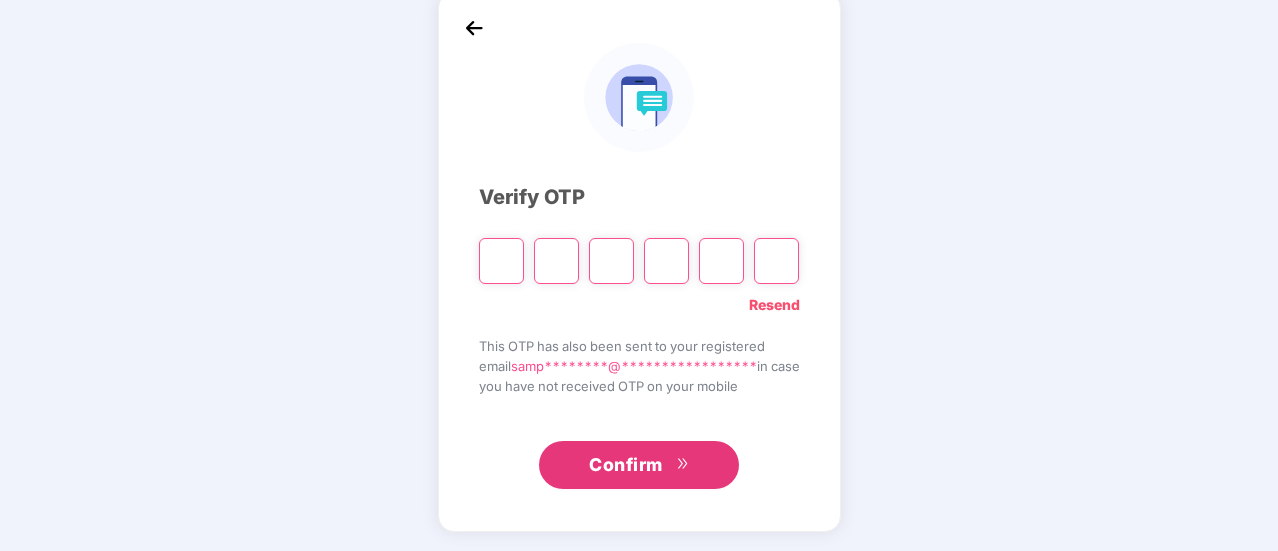 type on "*" 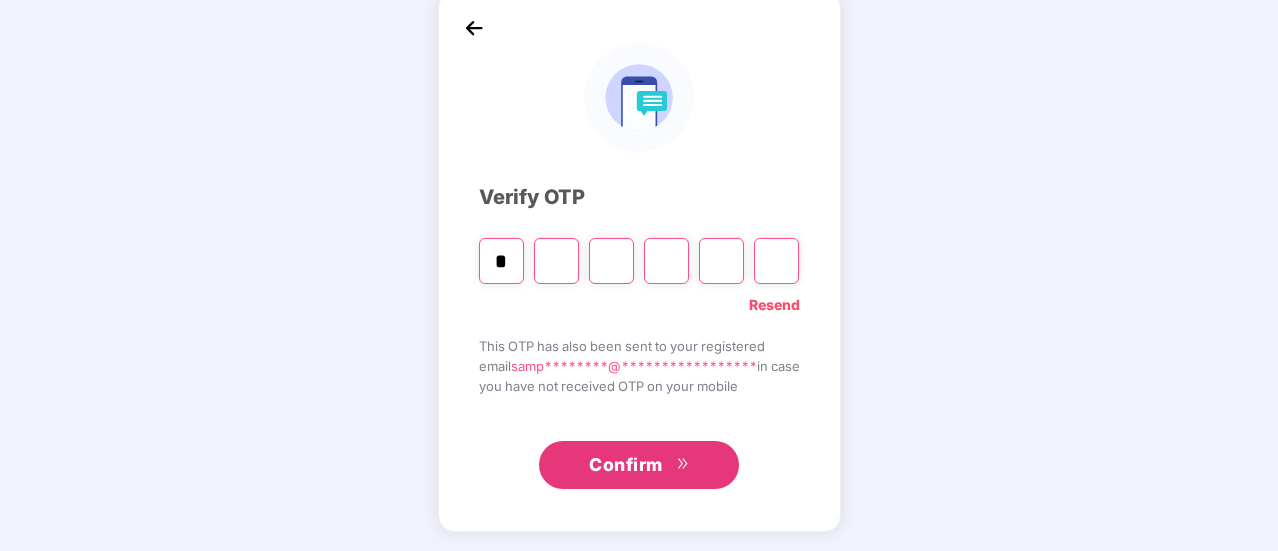 type on "*" 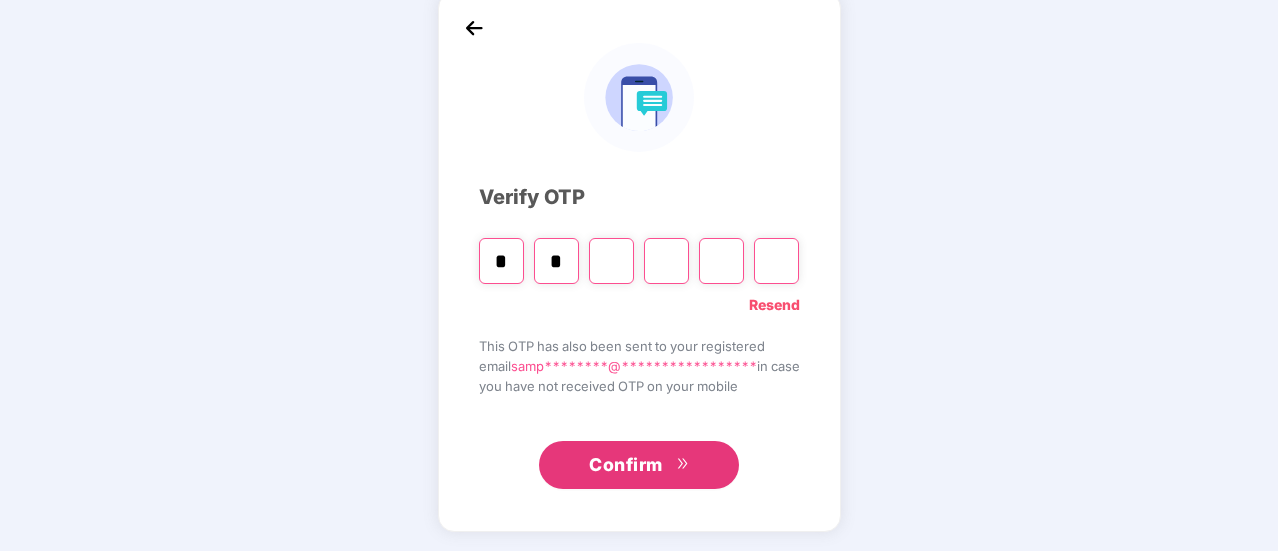 type on "*" 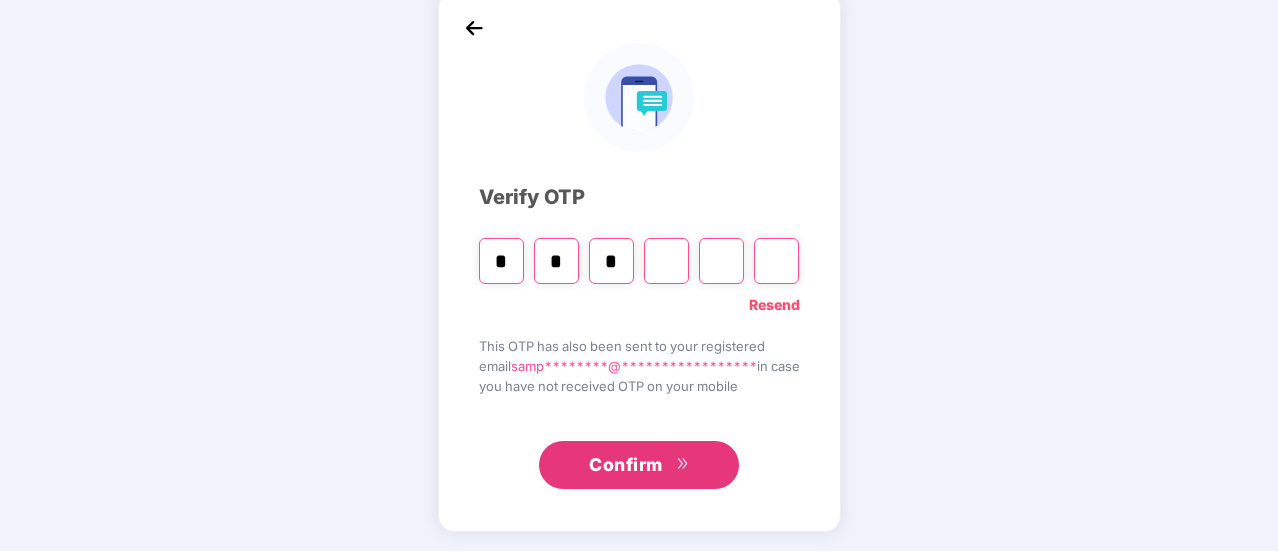 type on "*" 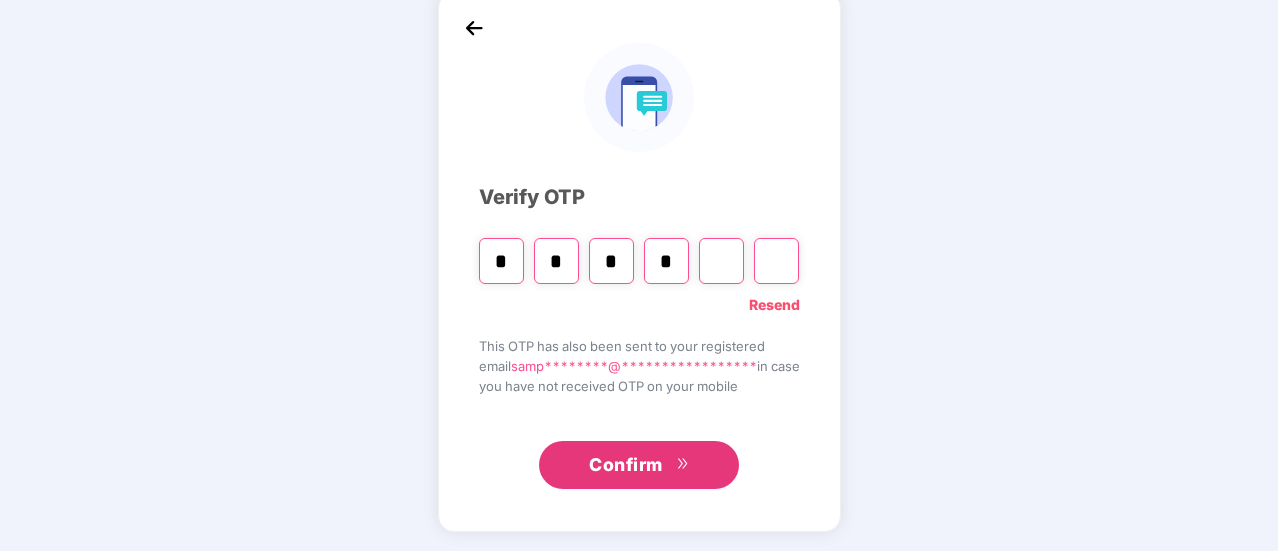type on "*" 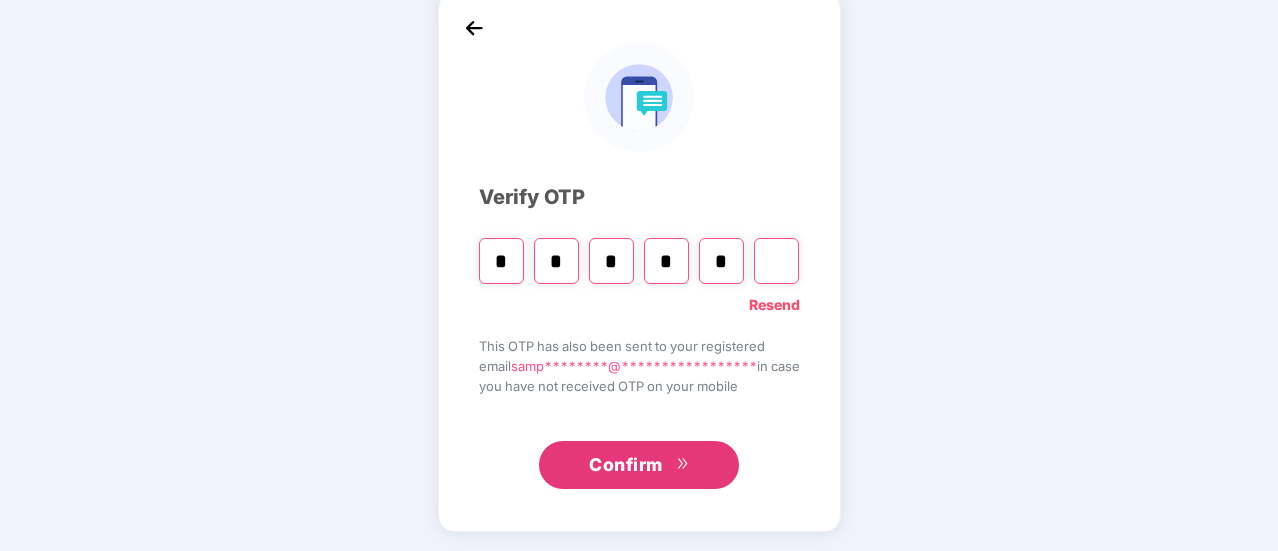 type on "*" 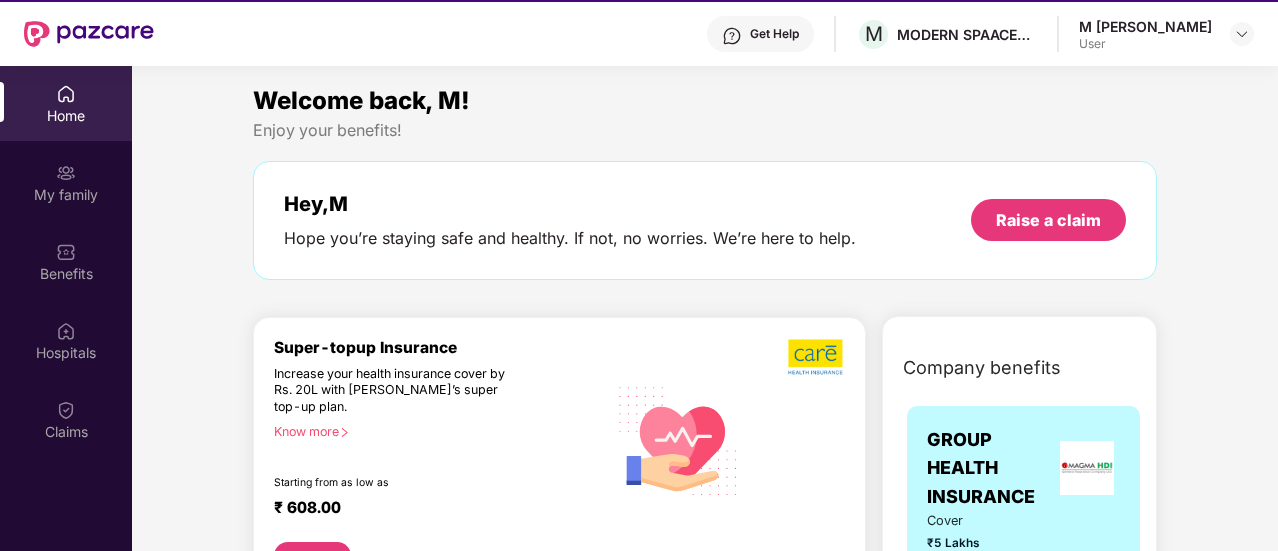 scroll, scrollTop: 0, scrollLeft: 0, axis: both 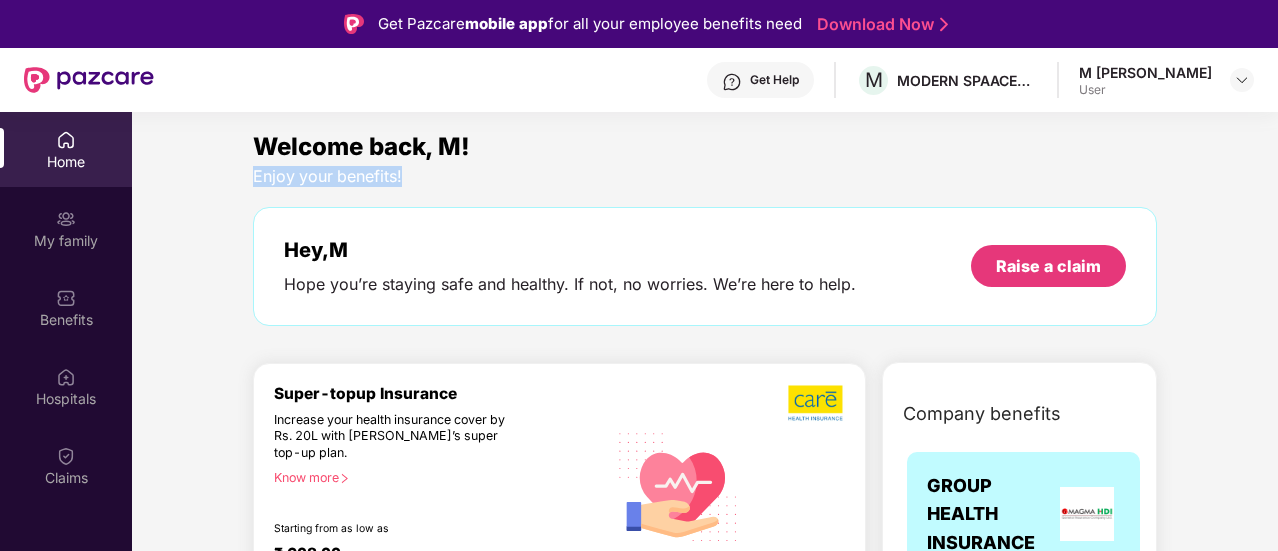 drag, startPoint x: 1275, startPoint y: 172, endPoint x: 1274, endPoint y: 133, distance: 39.012817 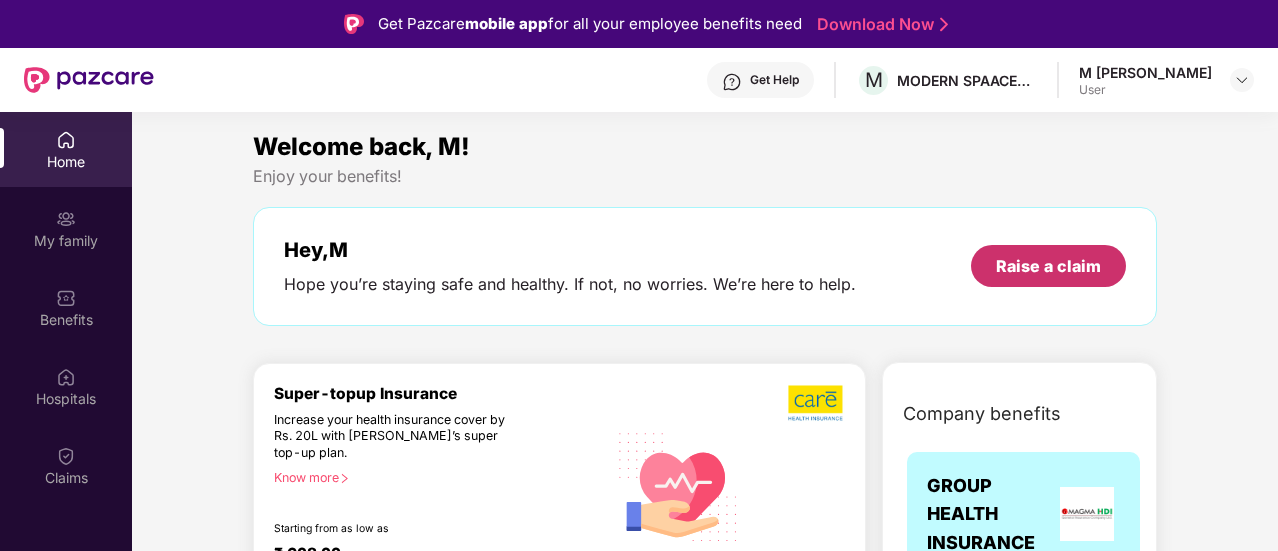 click on "Raise a claim" at bounding box center (1048, 266) 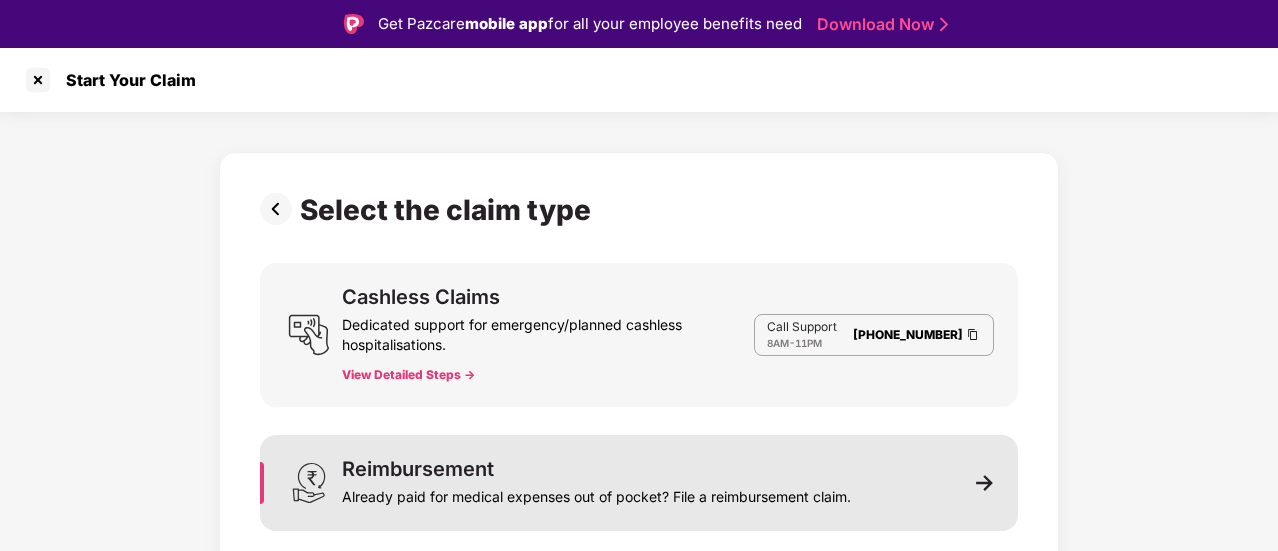 click on "Already paid for medical expenses out of pocket? File a reimbursement claim." at bounding box center (596, 493) 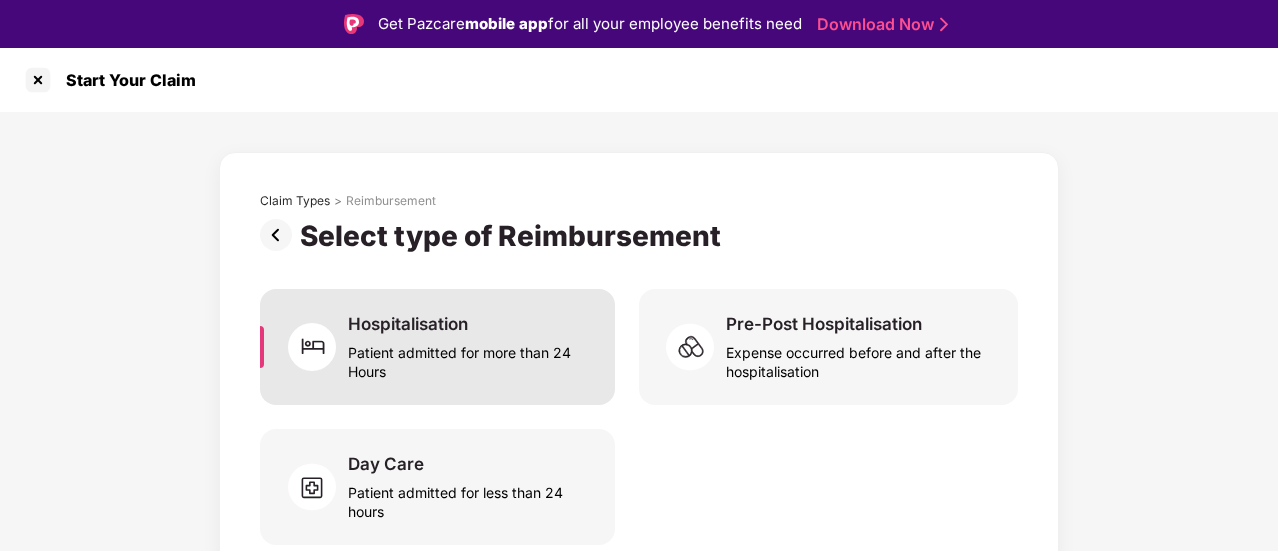 click on "Patient admitted for more than 24 Hours" at bounding box center [469, 358] 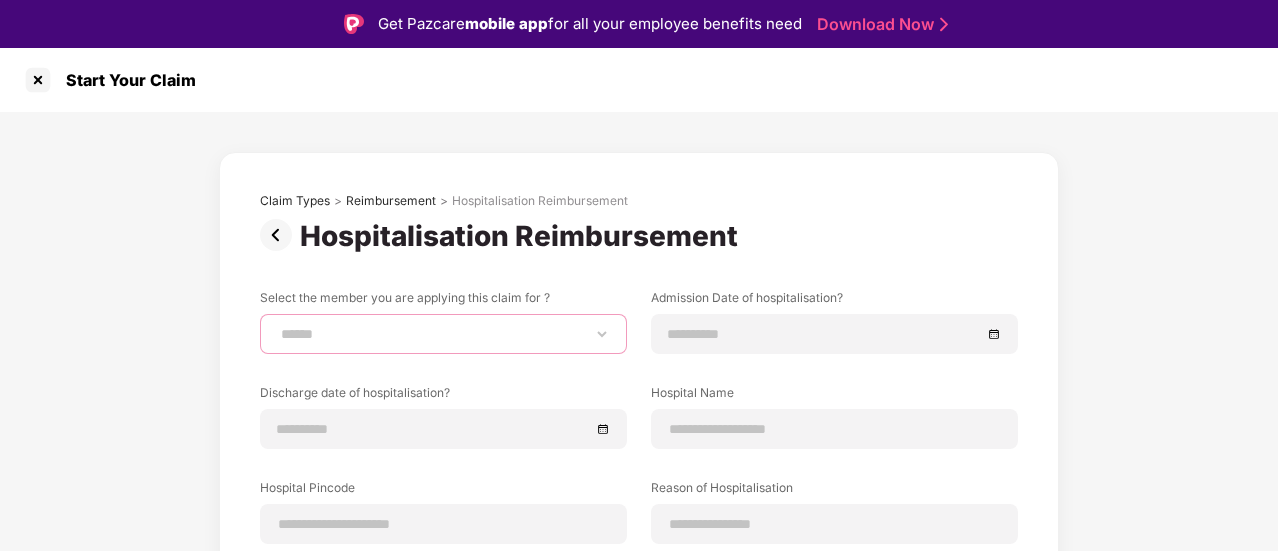 click on "**********" at bounding box center (443, 334) 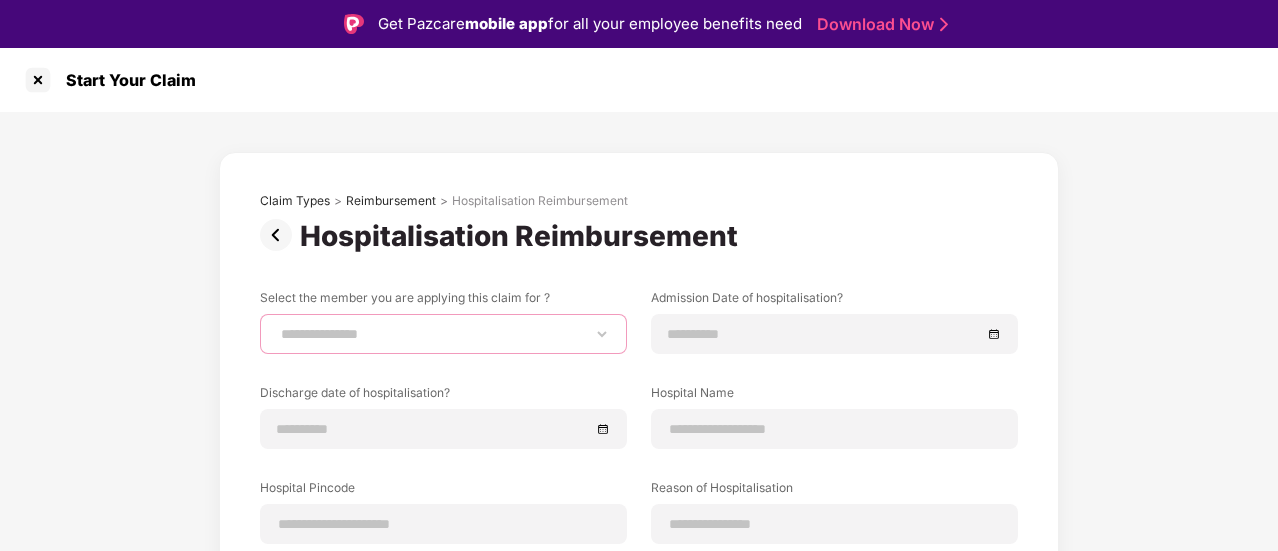 click on "**********" at bounding box center [443, 334] 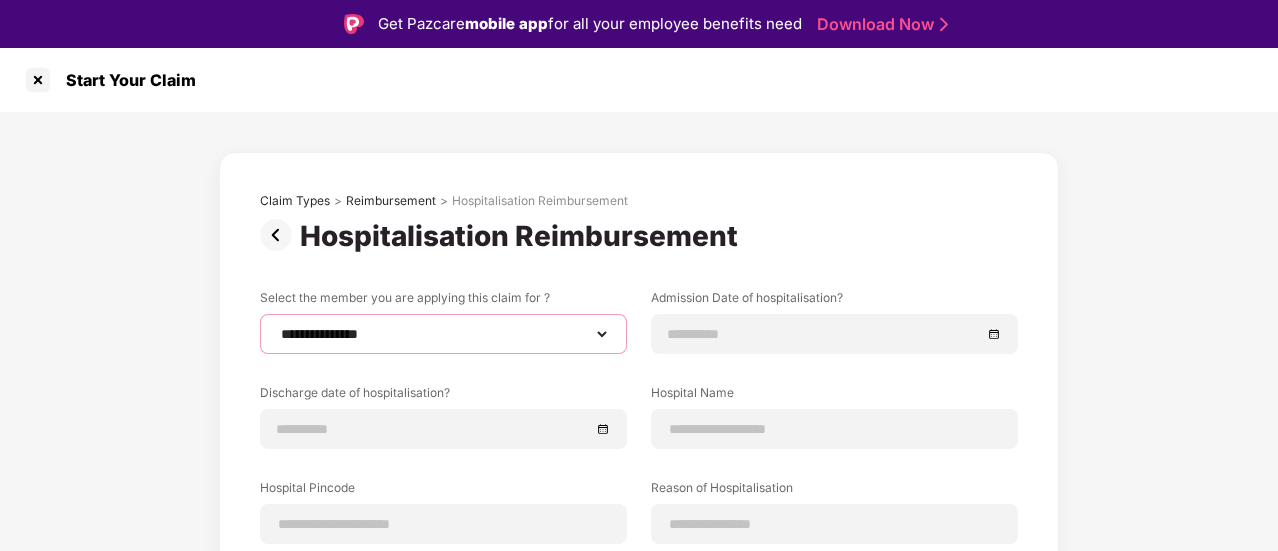 scroll, scrollTop: 48, scrollLeft: 0, axis: vertical 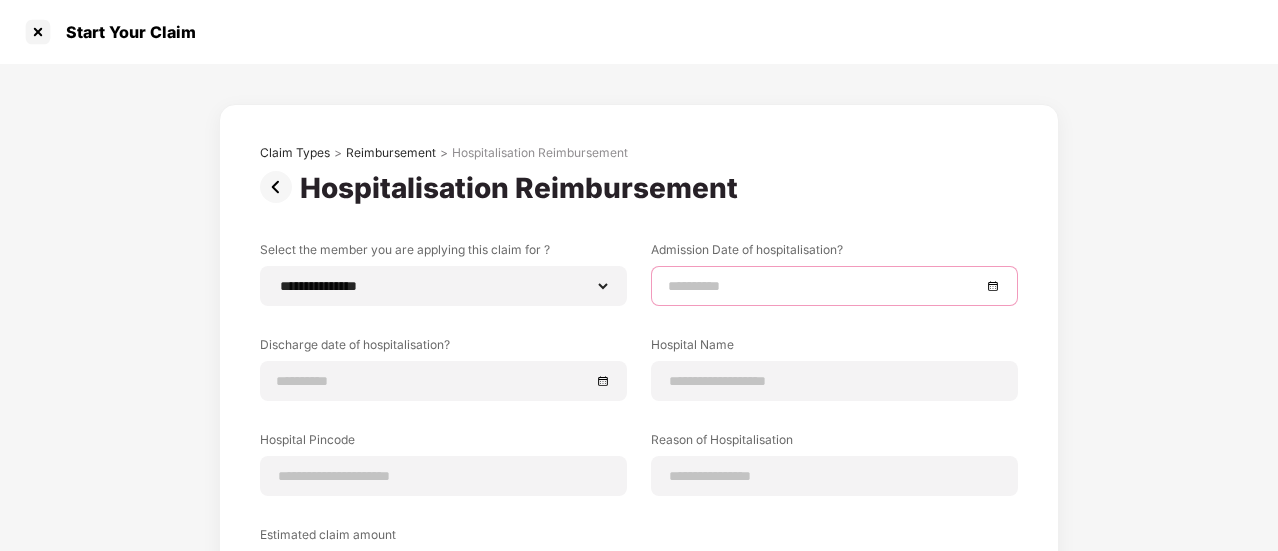 click at bounding box center (824, 286) 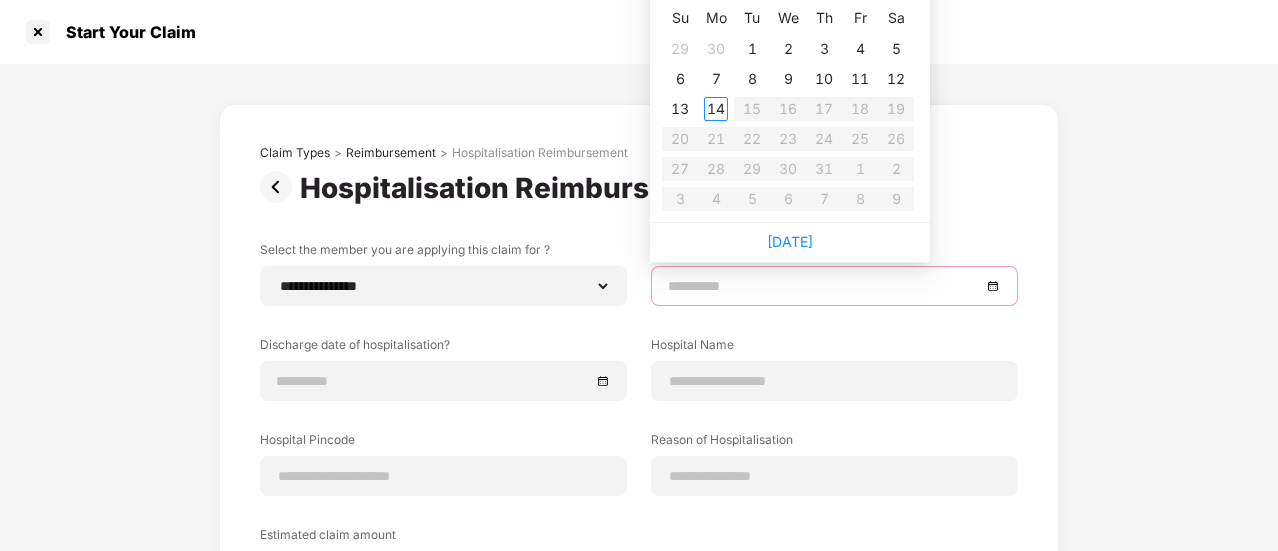 click at bounding box center (824, 286) 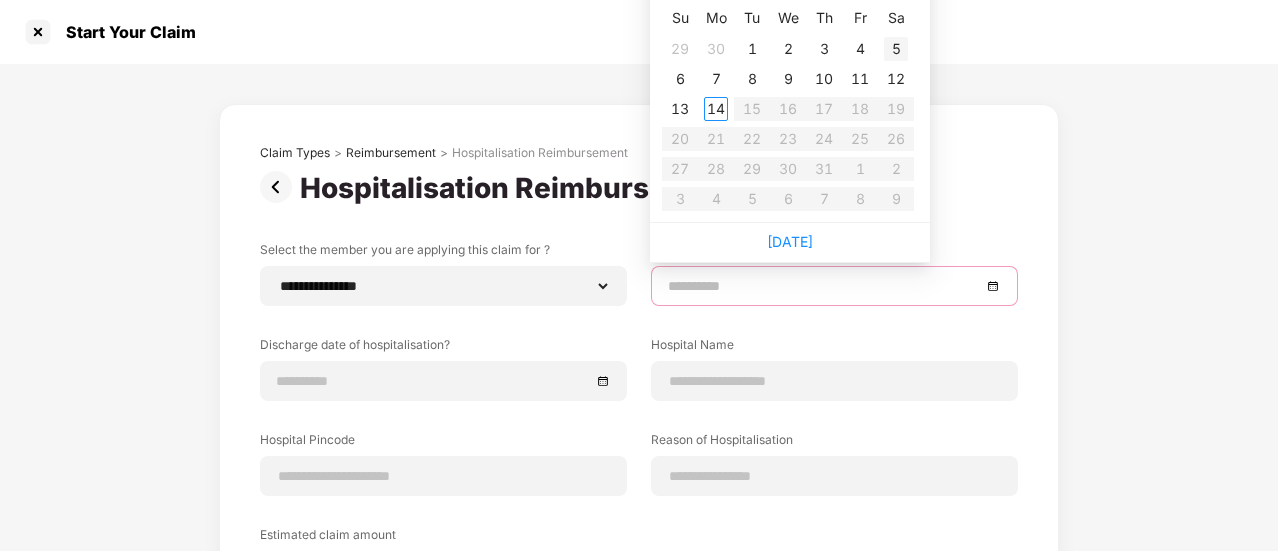 type on "**********" 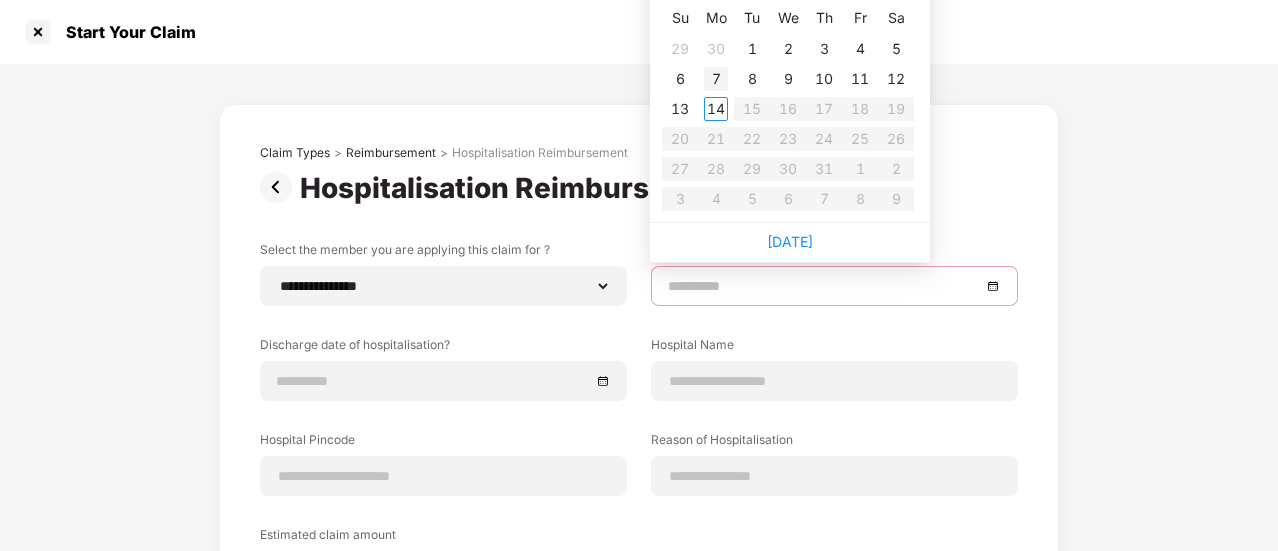 type on "**********" 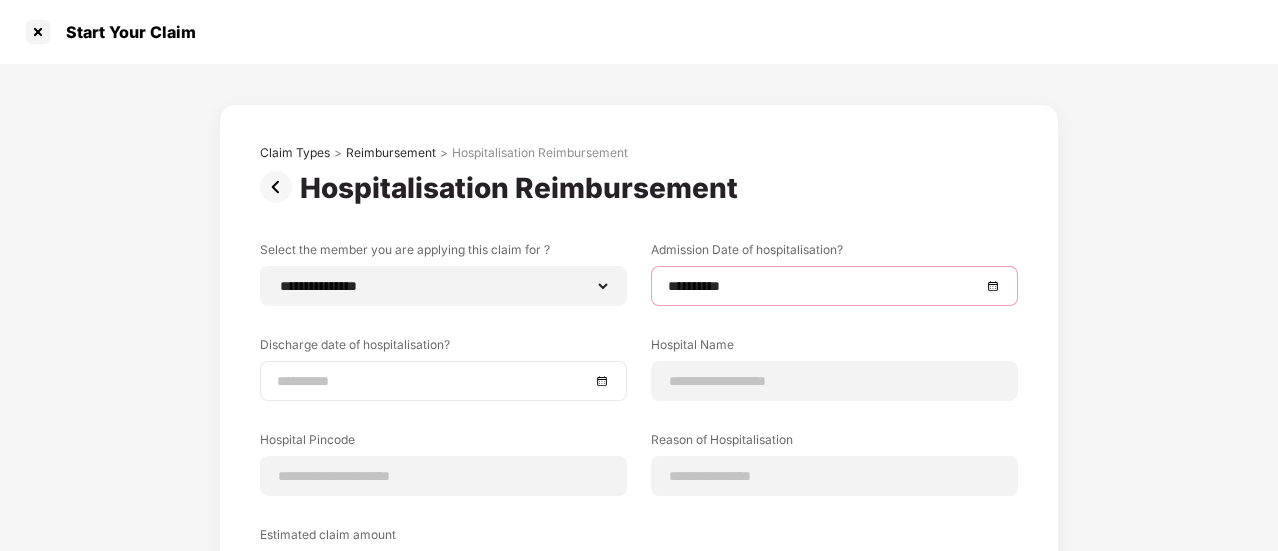 click at bounding box center [433, 381] 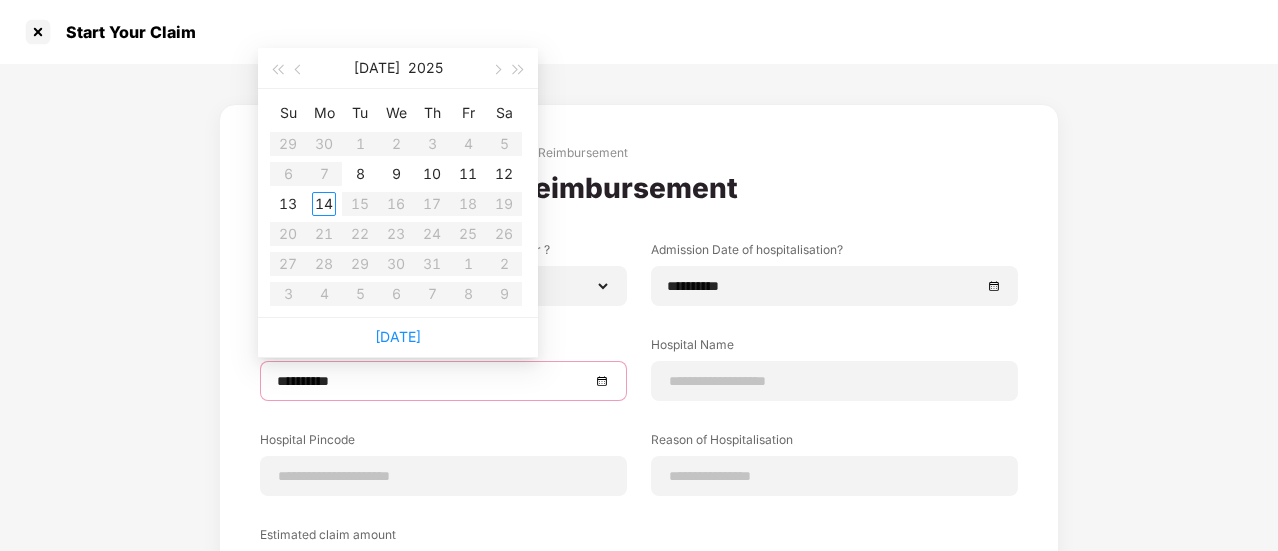 type on "**********" 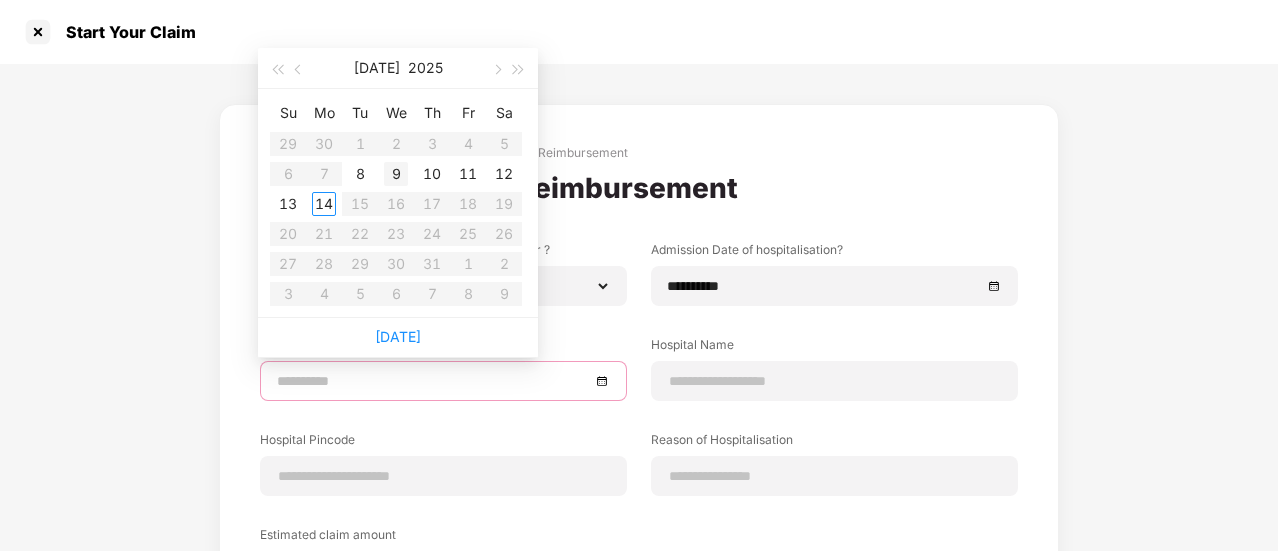type on "**********" 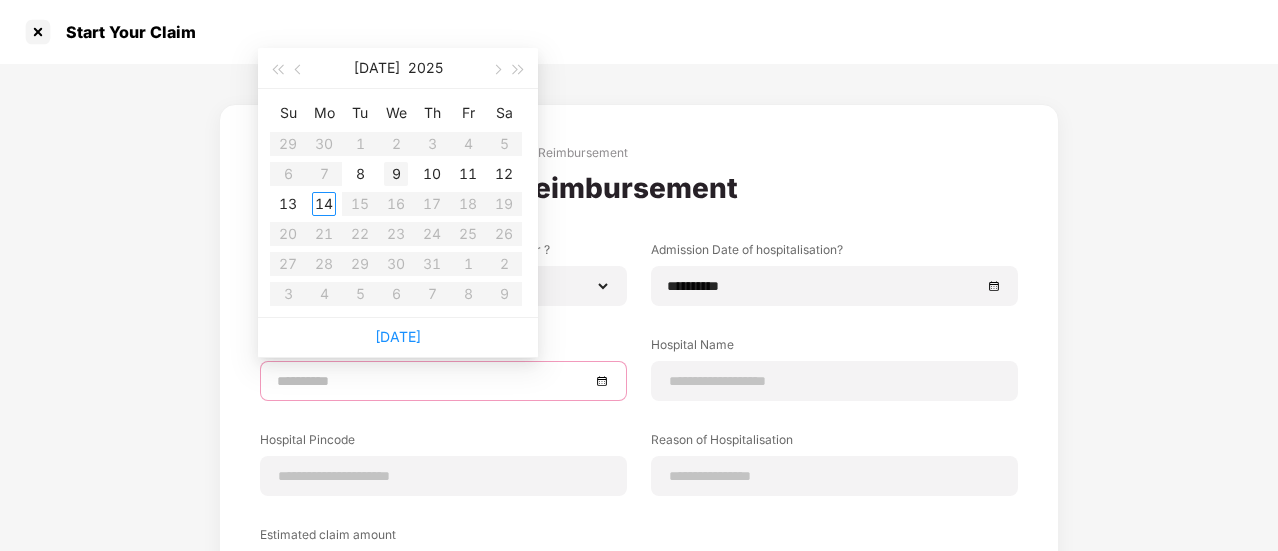 click on "9" at bounding box center (396, 174) 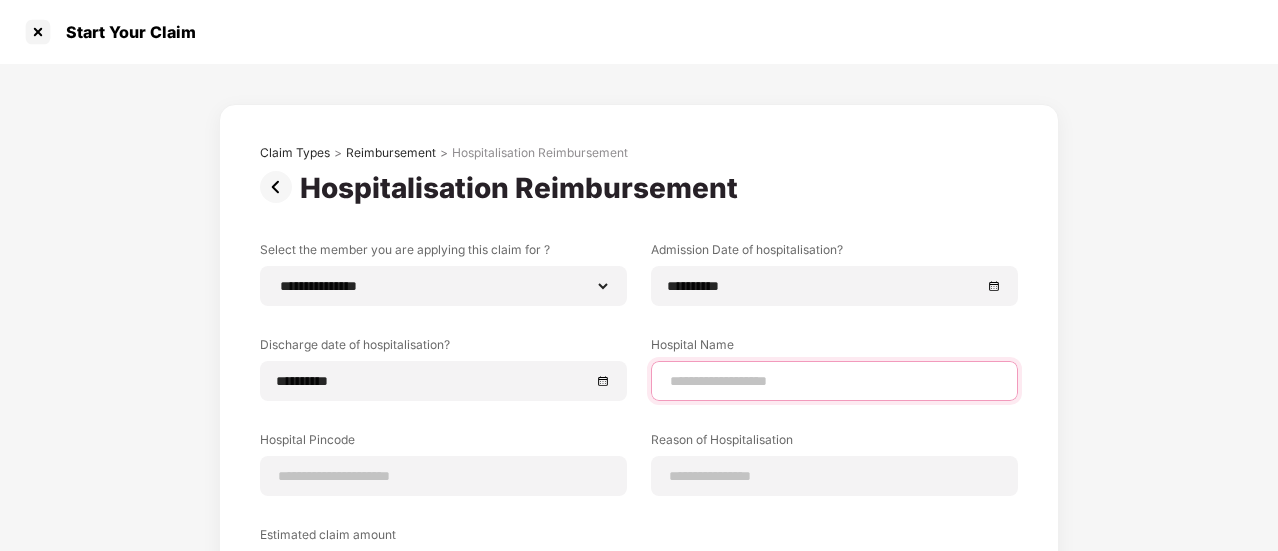 click at bounding box center [834, 381] 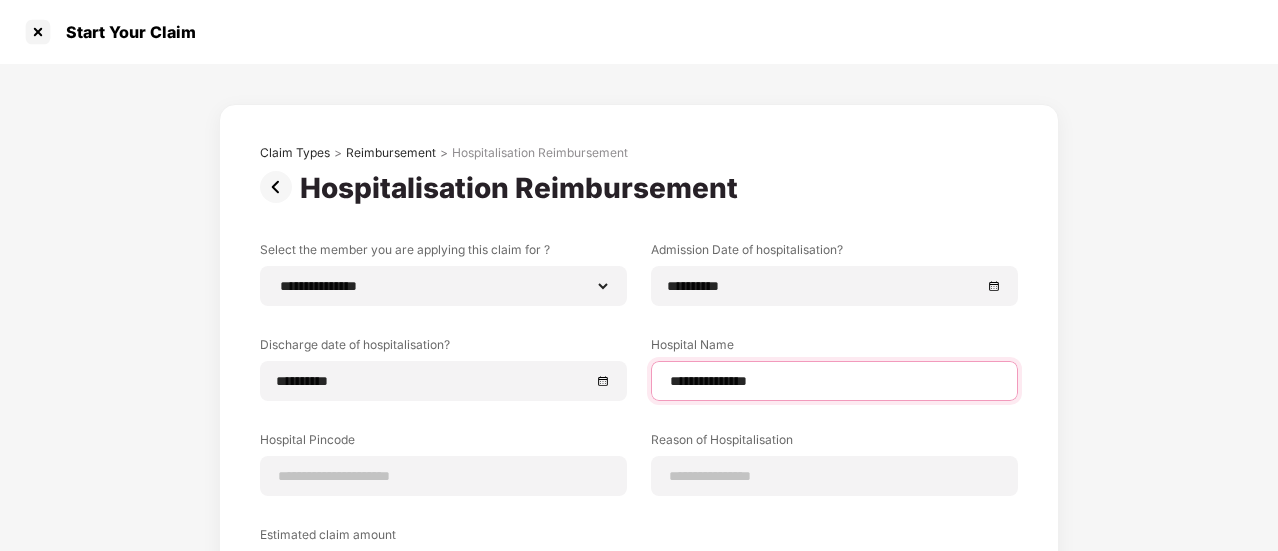 type on "**********" 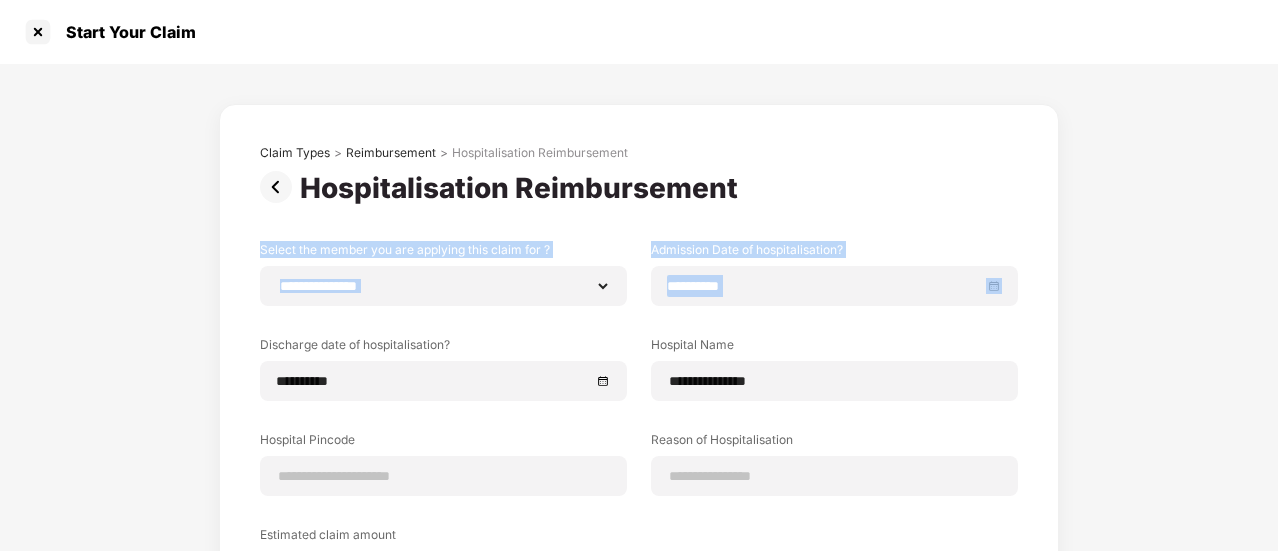 drag, startPoint x: 1274, startPoint y: 203, endPoint x: 1279, endPoint y: 283, distance: 80.1561 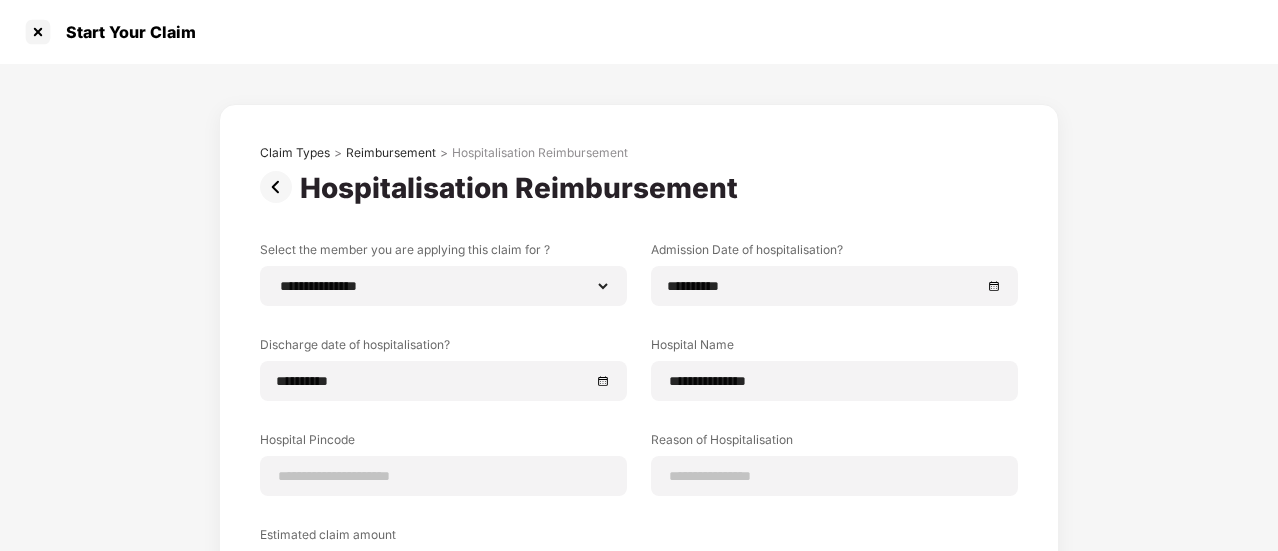 click on "**********" at bounding box center (639, 440) 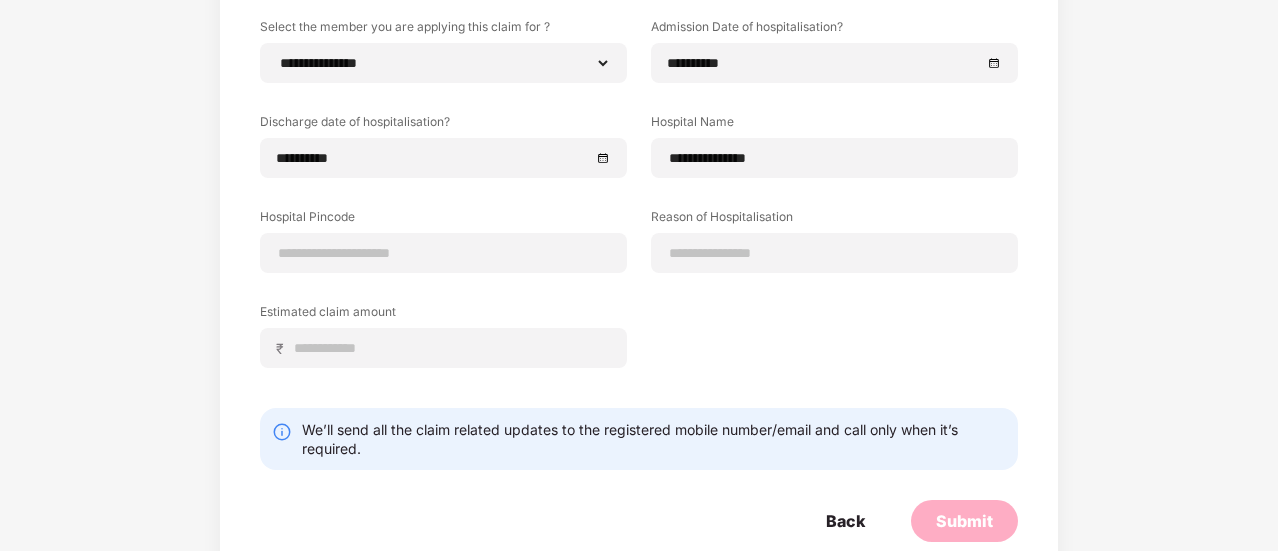scroll, scrollTop: 240, scrollLeft: 0, axis: vertical 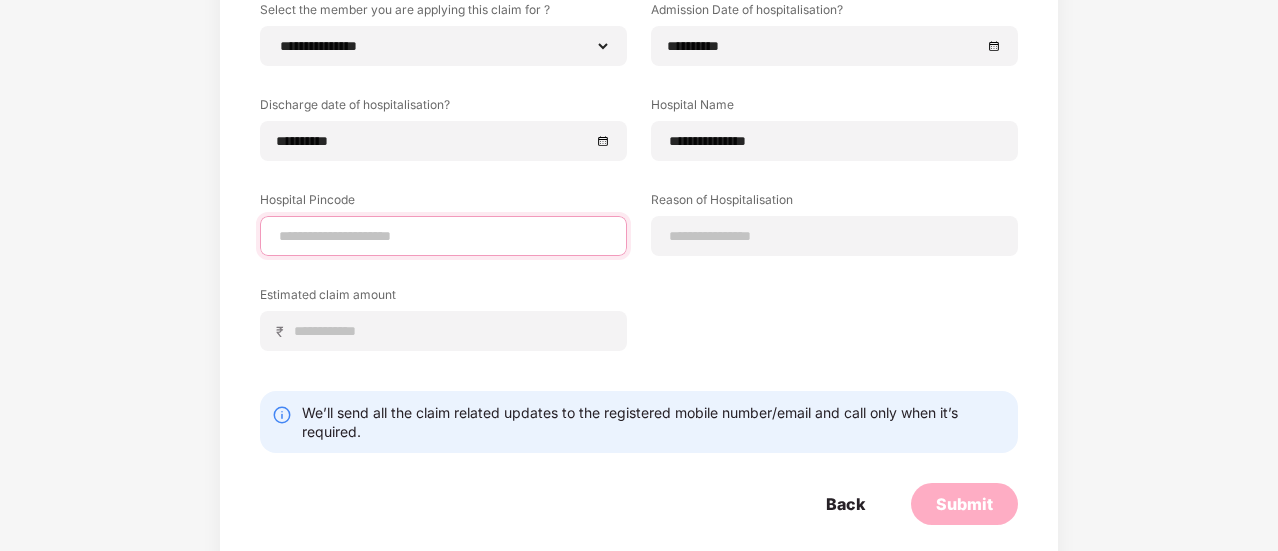 click at bounding box center [443, 236] 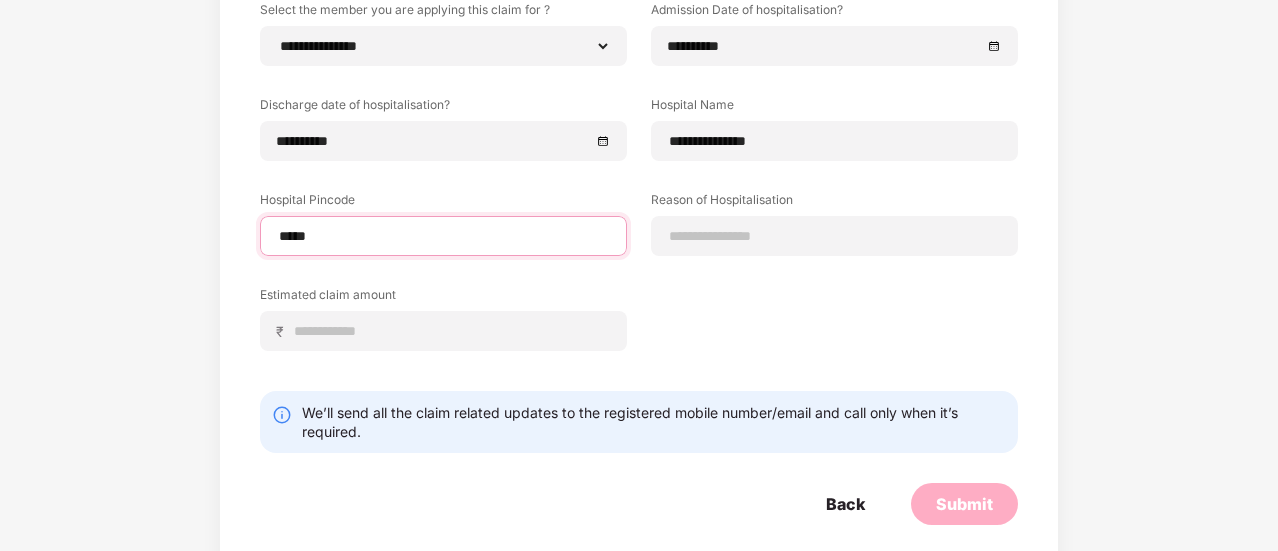 type on "******" 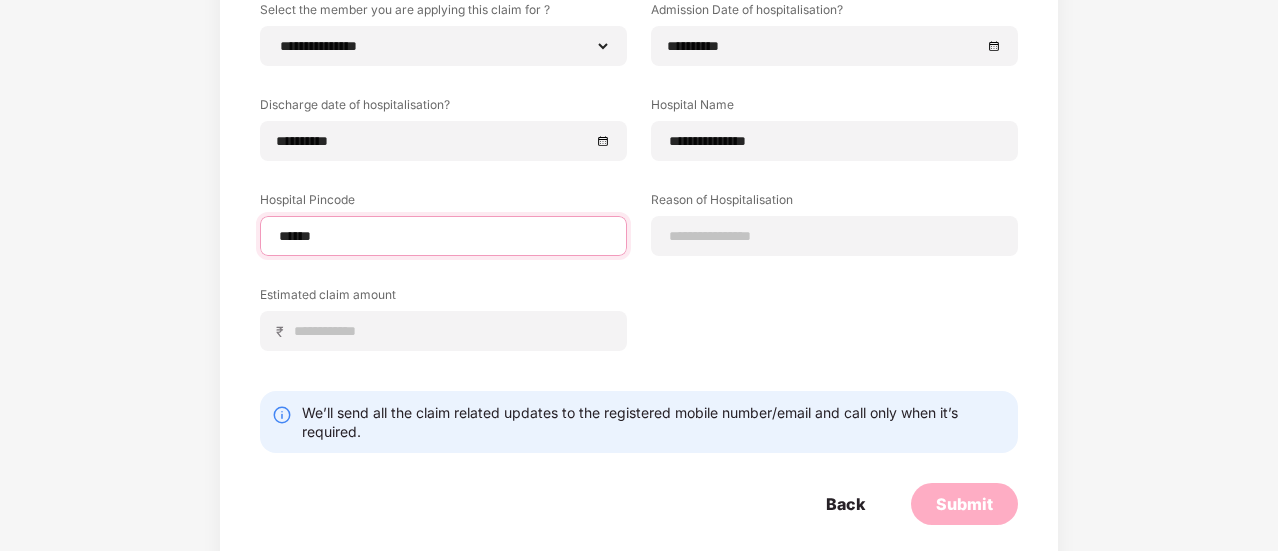 select on "*********" 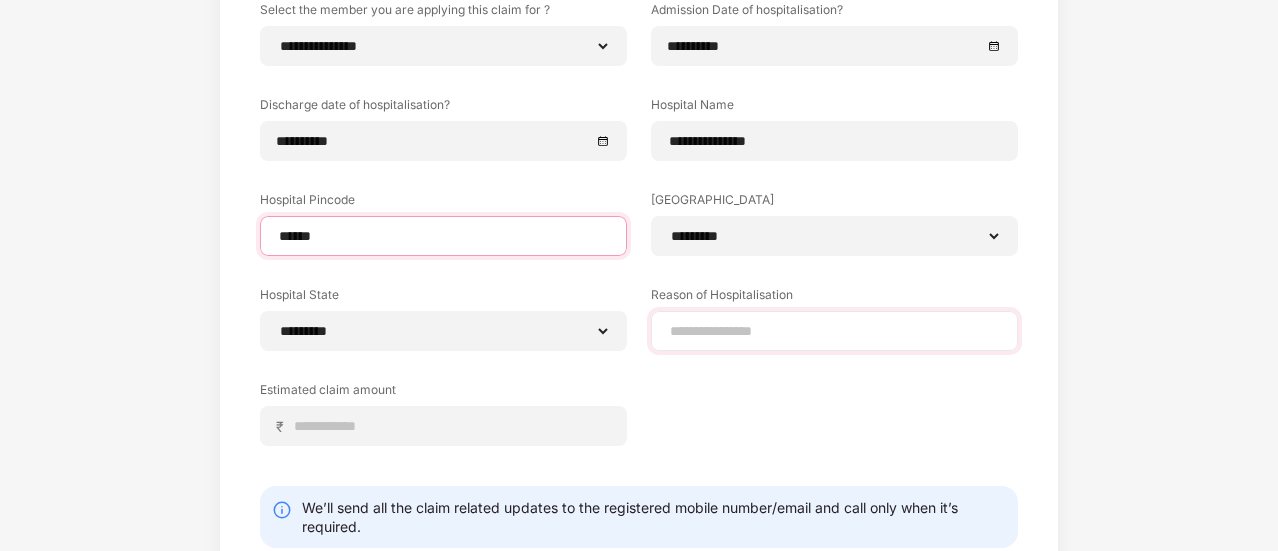 type on "******" 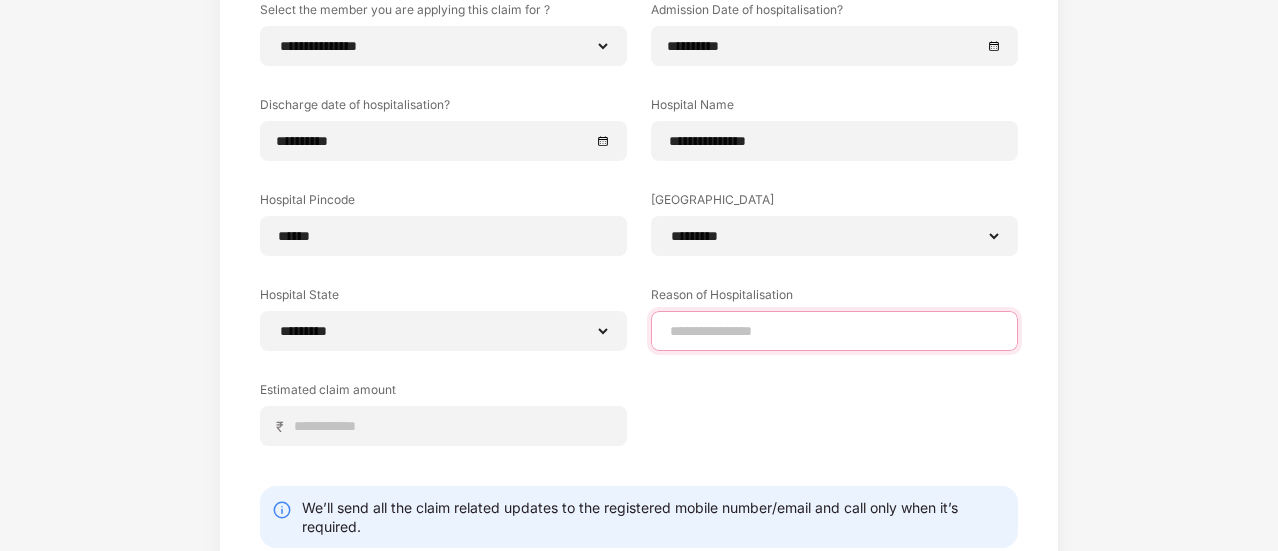 click at bounding box center [834, 331] 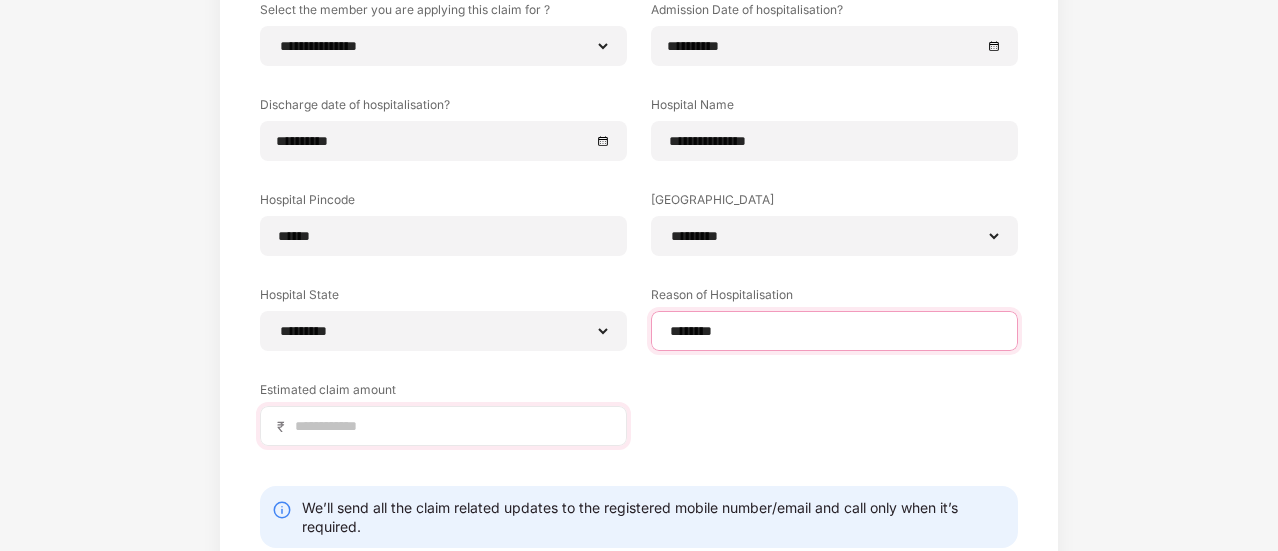type on "********" 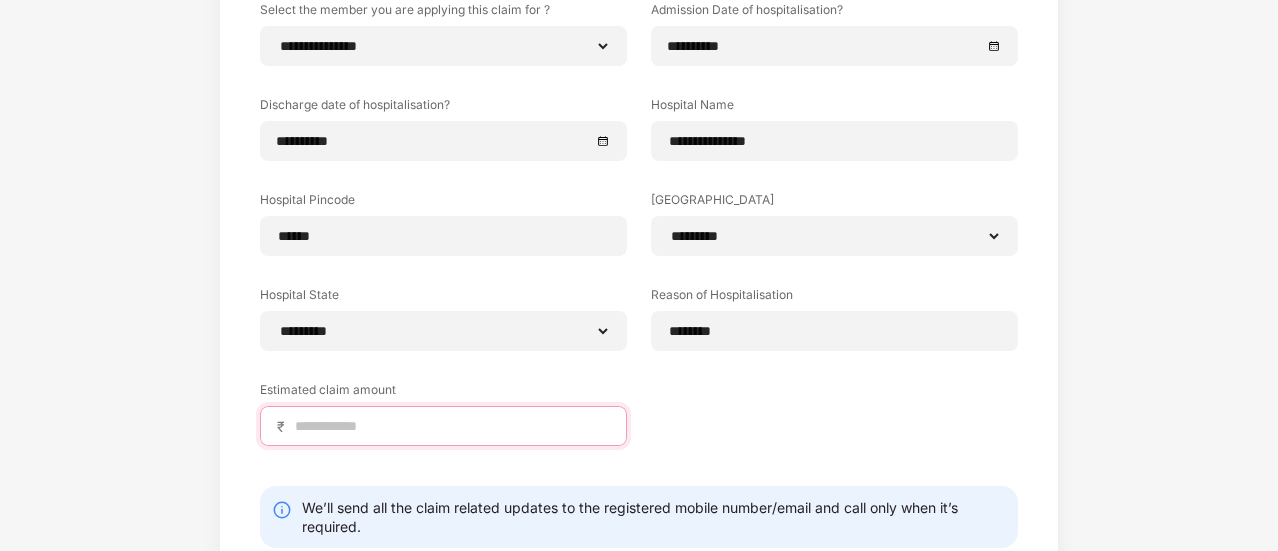 click at bounding box center [451, 426] 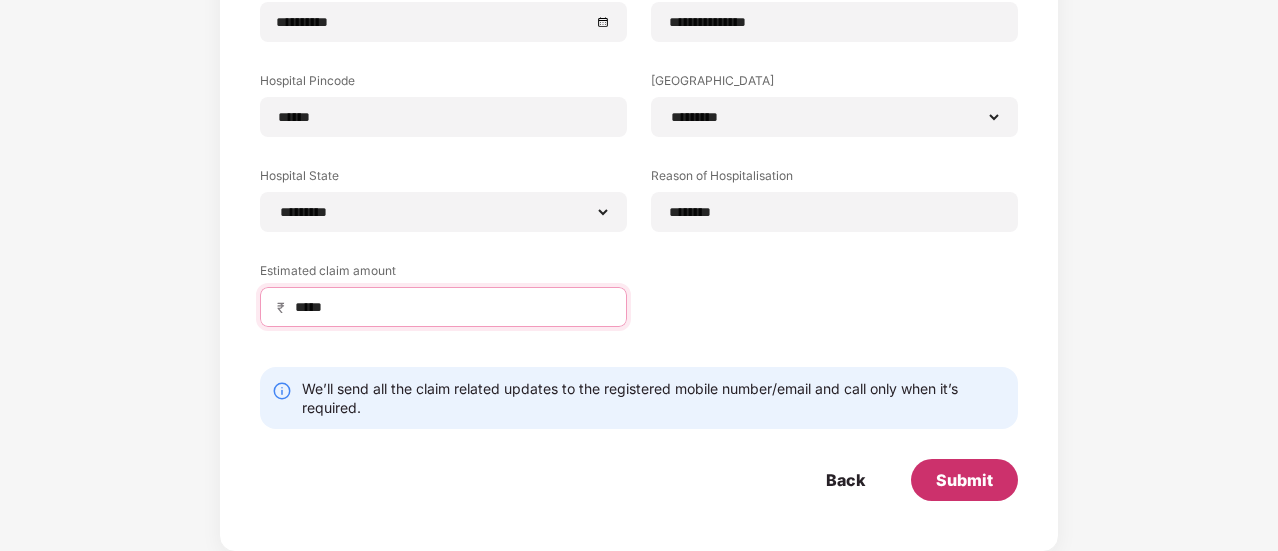 type on "*****" 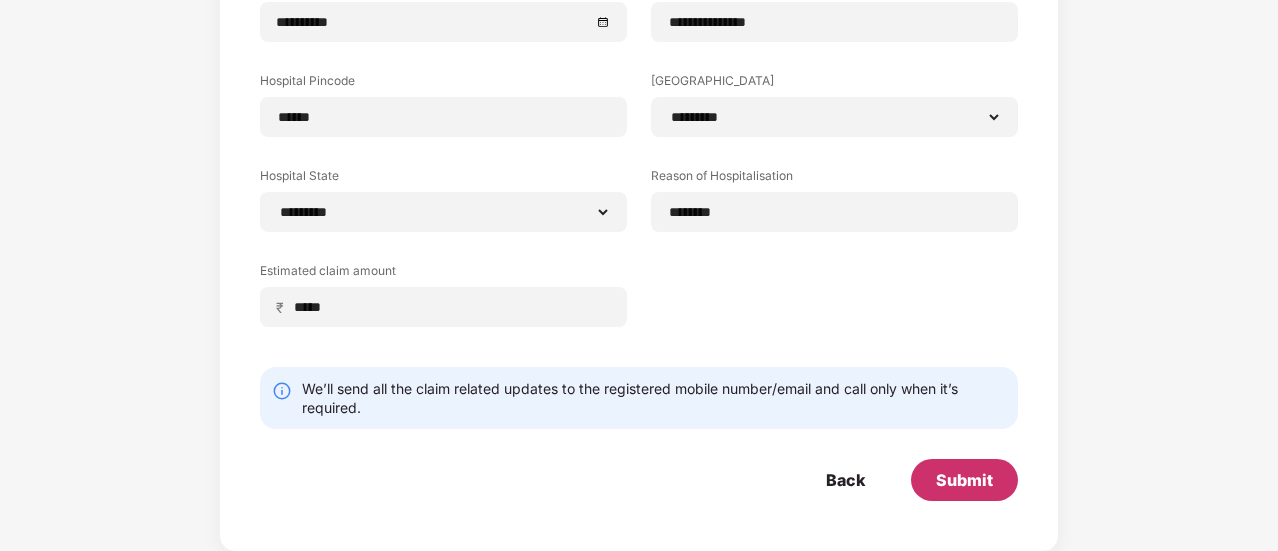 click on "Submit" at bounding box center (964, 480) 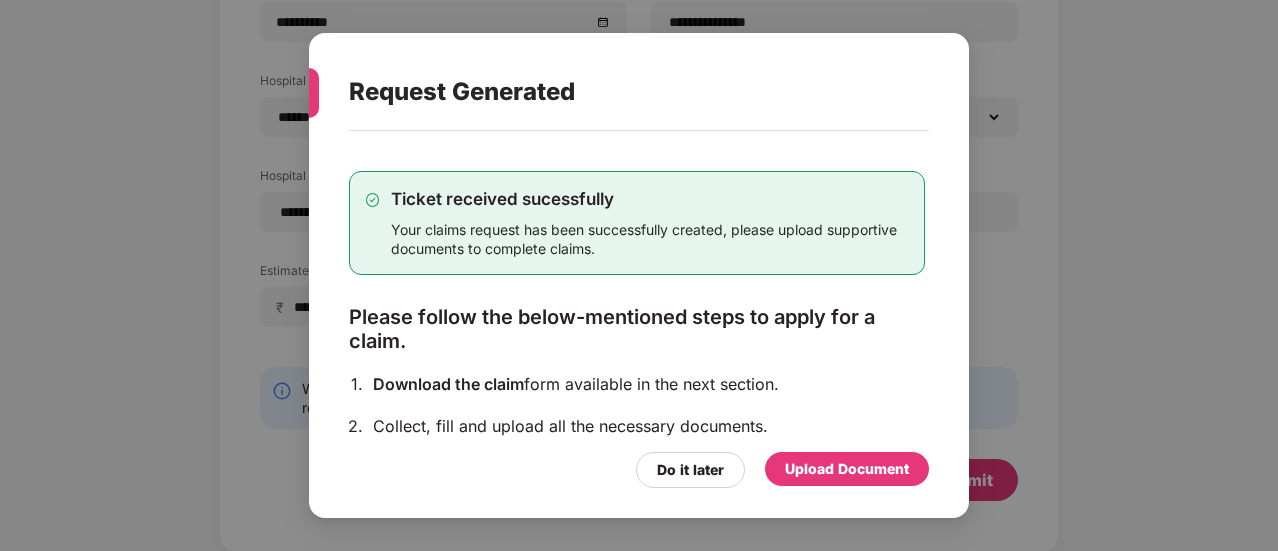 click on "Upload Document" at bounding box center [847, 469] 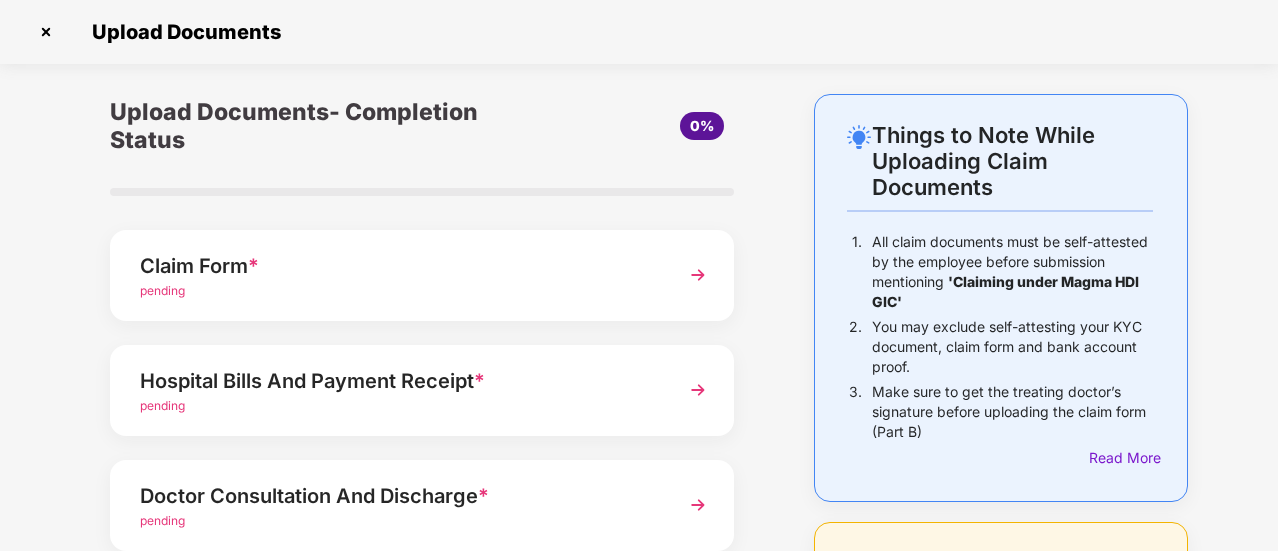 click on "Claim Form *" at bounding box center (398, 266) 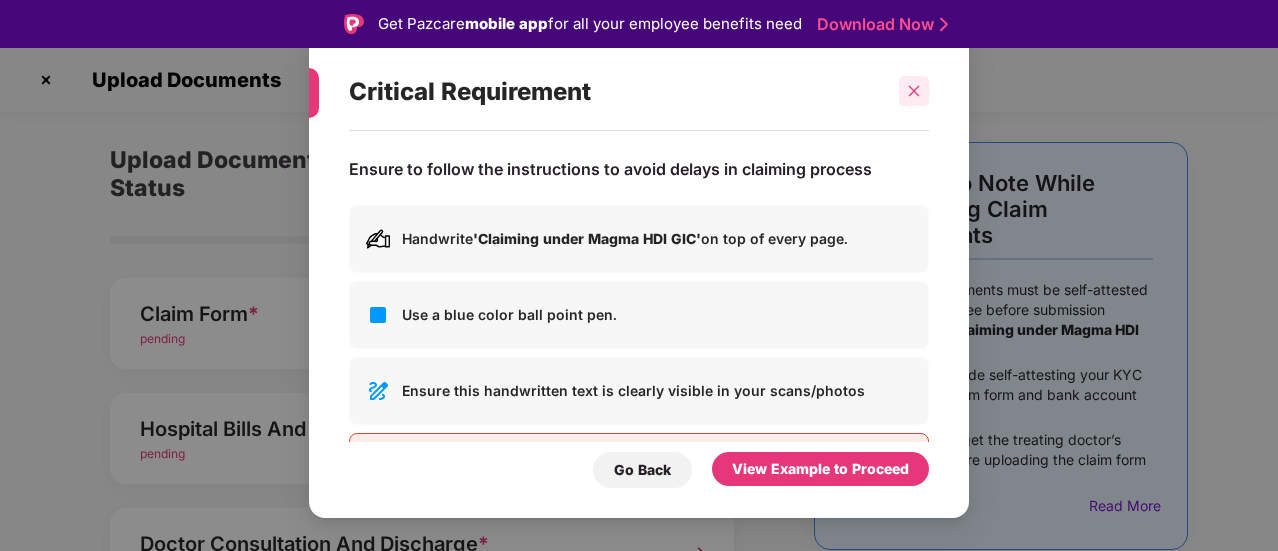 click at bounding box center (914, 91) 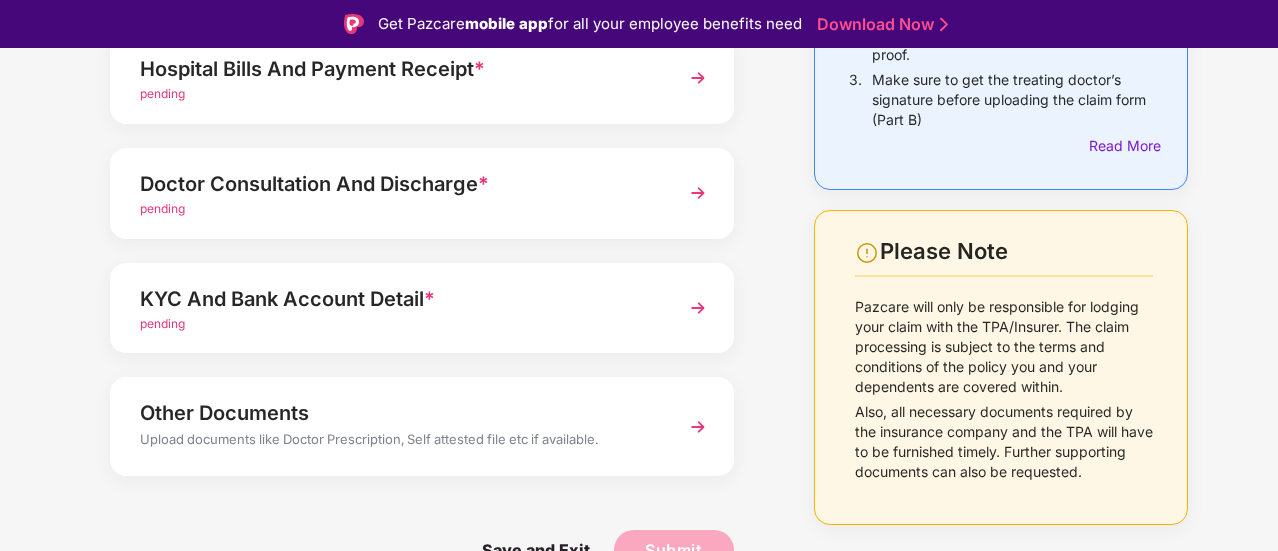 scroll, scrollTop: 0, scrollLeft: 0, axis: both 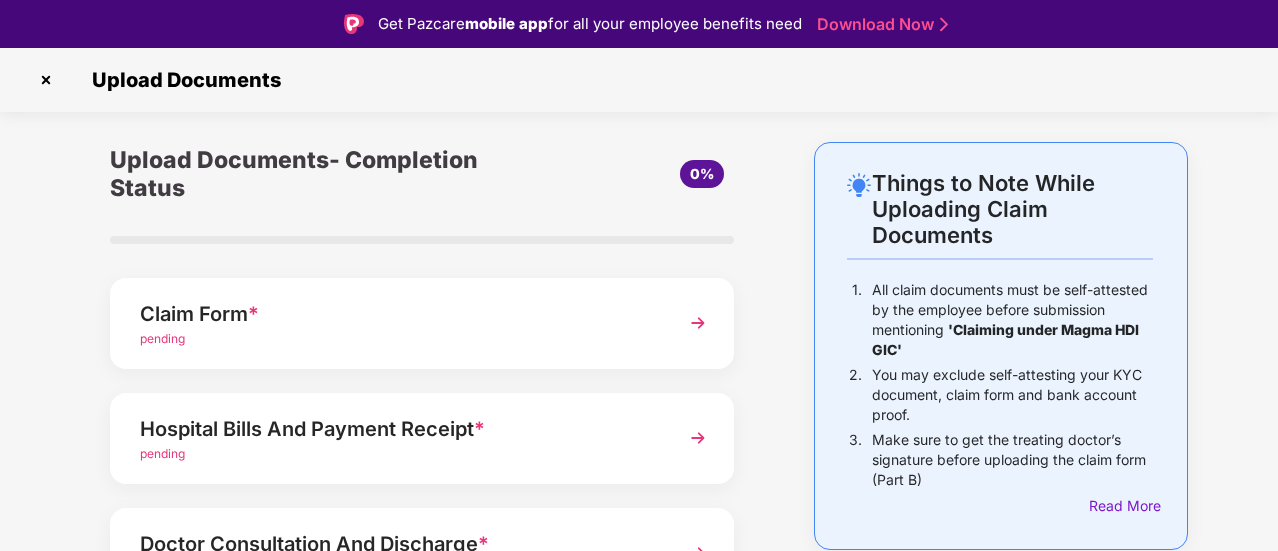 drag, startPoint x: 1274, startPoint y: 113, endPoint x: 1276, endPoint y: 55, distance: 58.034473 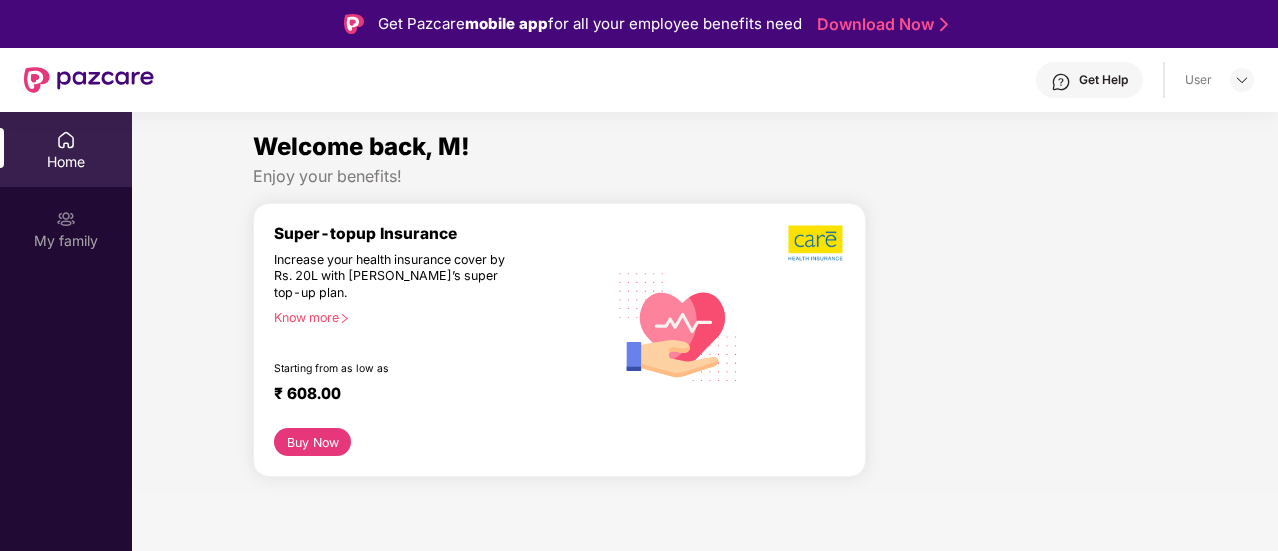 scroll, scrollTop: 0, scrollLeft: 0, axis: both 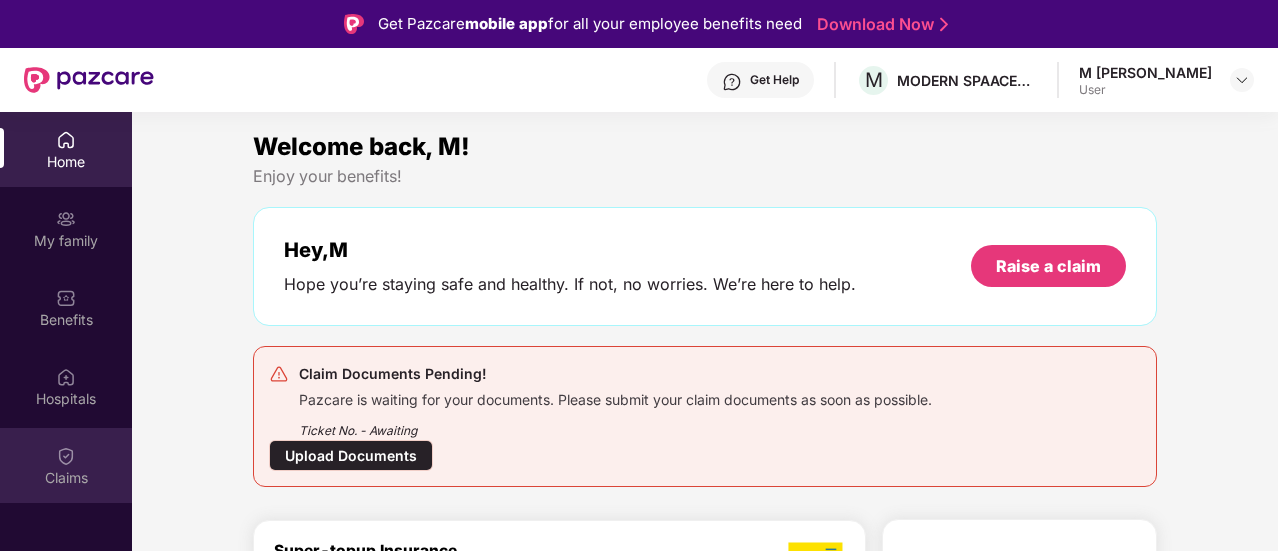 click on "Claims" at bounding box center [66, 465] 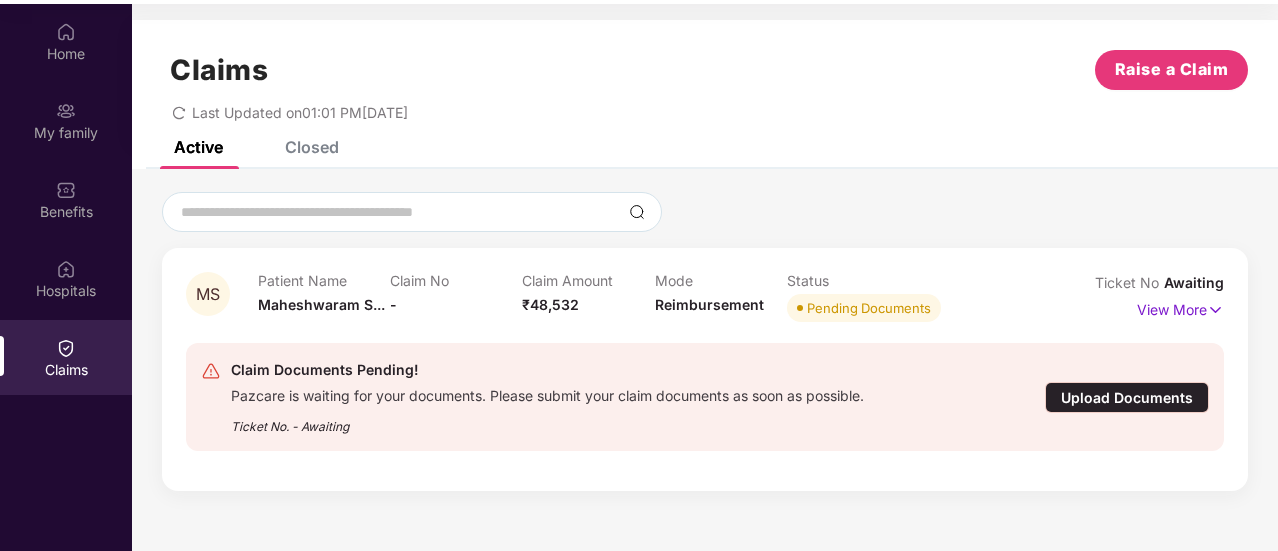 scroll, scrollTop: 112, scrollLeft: 0, axis: vertical 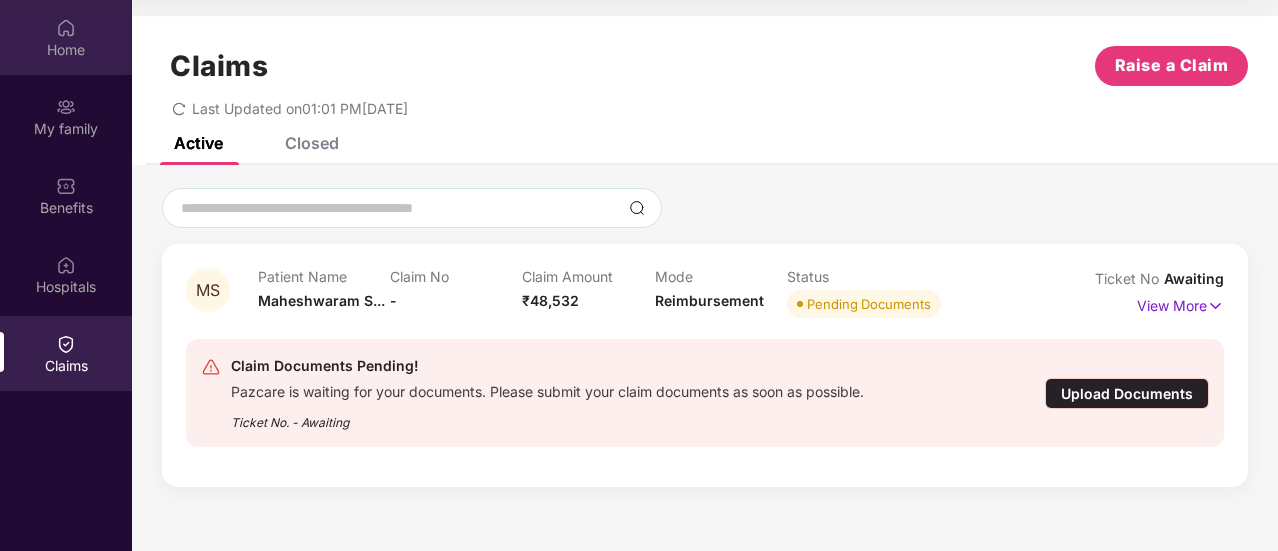 click on "Home" at bounding box center [66, 50] 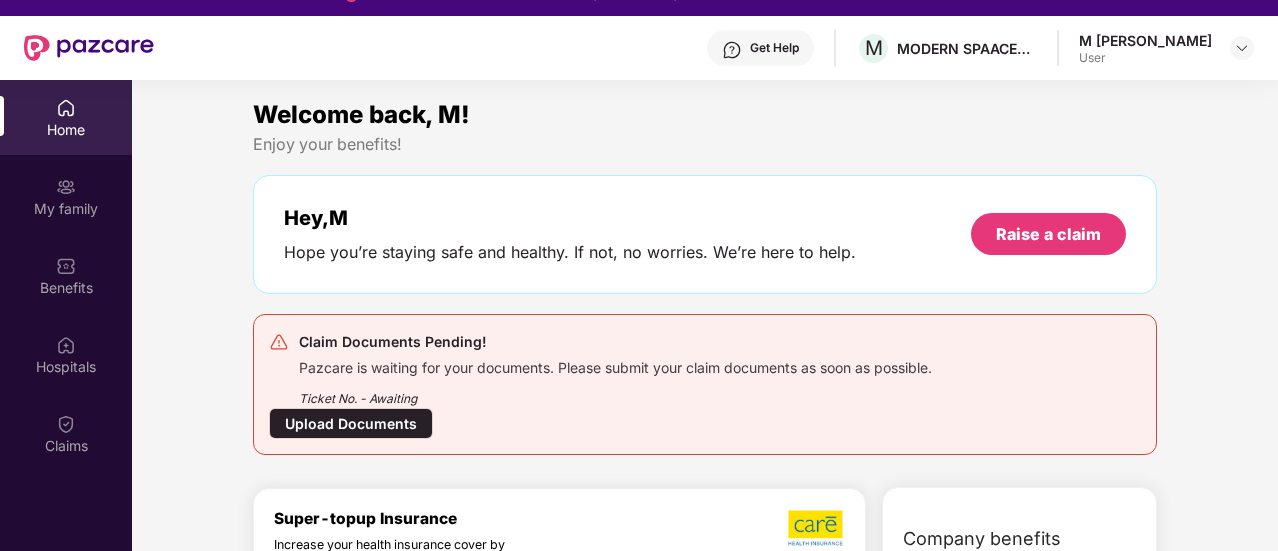 scroll, scrollTop: 0, scrollLeft: 0, axis: both 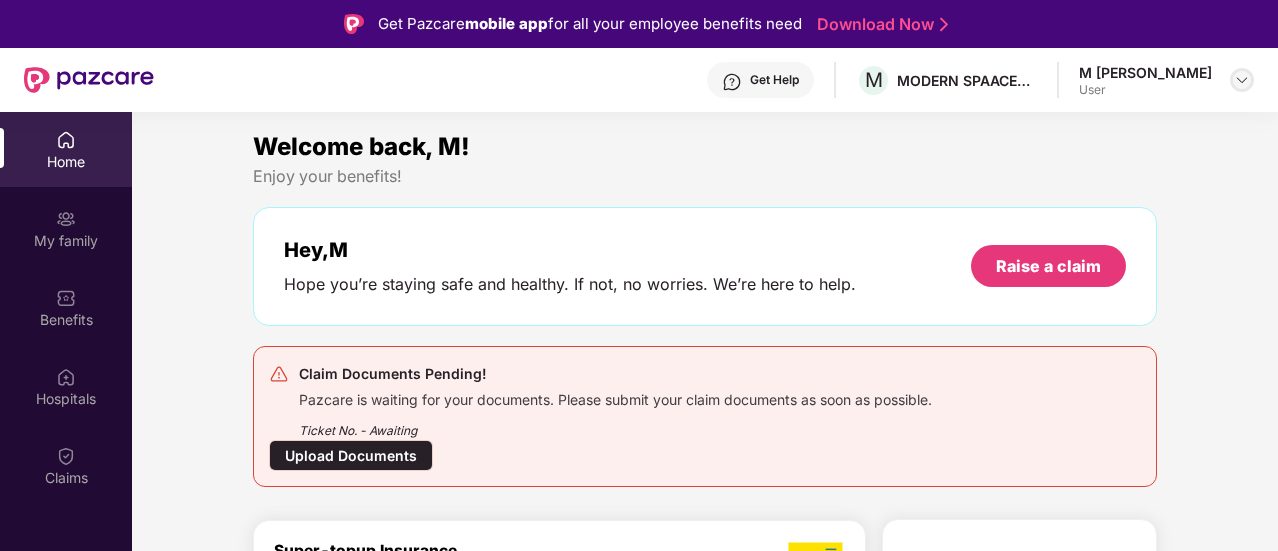 click at bounding box center [1242, 80] 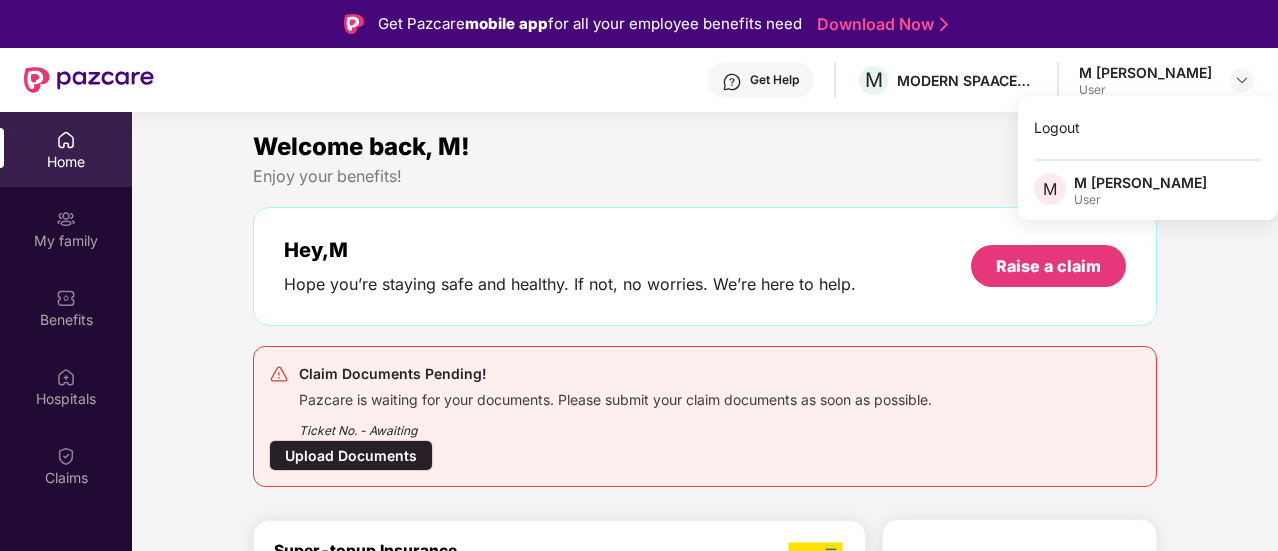 click on "Welcome back, M! Enjoy your benefits! Hey,  M Hope you’re staying safe and healthy. If not, no worries. We’re here to help. Raise a claim Claim Documents Pending! Pazcare is waiting for your documents. Please submit your claim documents as soon as possible. Ticket No. - Awaiting Upload Documents Super-topup Insurance Increase your health insurance cover by Rs. 20L with PazCare’s super top-up plan. Know more  Starting from as low as ₹ 608.00 Buy Now Upto 45% off  on Fitpass pro annual membership plan Unlimited access to 8,100 gyms and fitness studios across India Free Noise smartwatch  worth ₹5,999 to track your fitness progress Personalized diet plans from expert nutritionists             Frequently Asked Questions!        Buy Now Upto 30% off  on Cult Elite annual membership across India Unlimited access to all group classes at cult centers & ELITE/PRO GYMS in your city. 10% discount on Cult Store.  Registered mobile number should not have active memberships. Buy Now Contact experts 24 X 7 Get" at bounding box center [705, 2491] 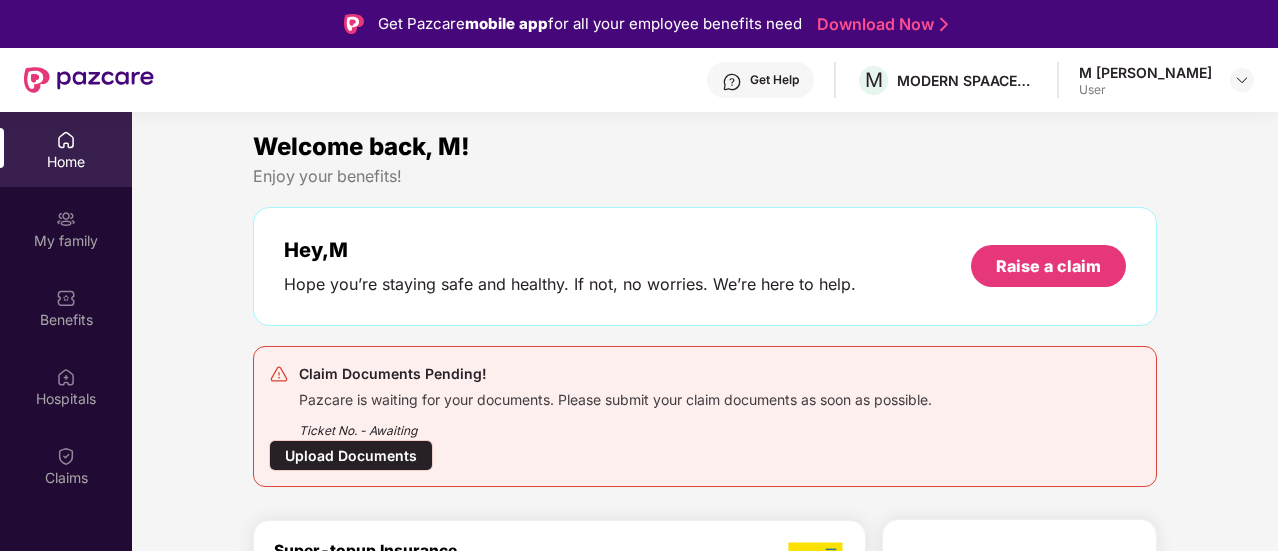 click on "User" at bounding box center (1145, 90) 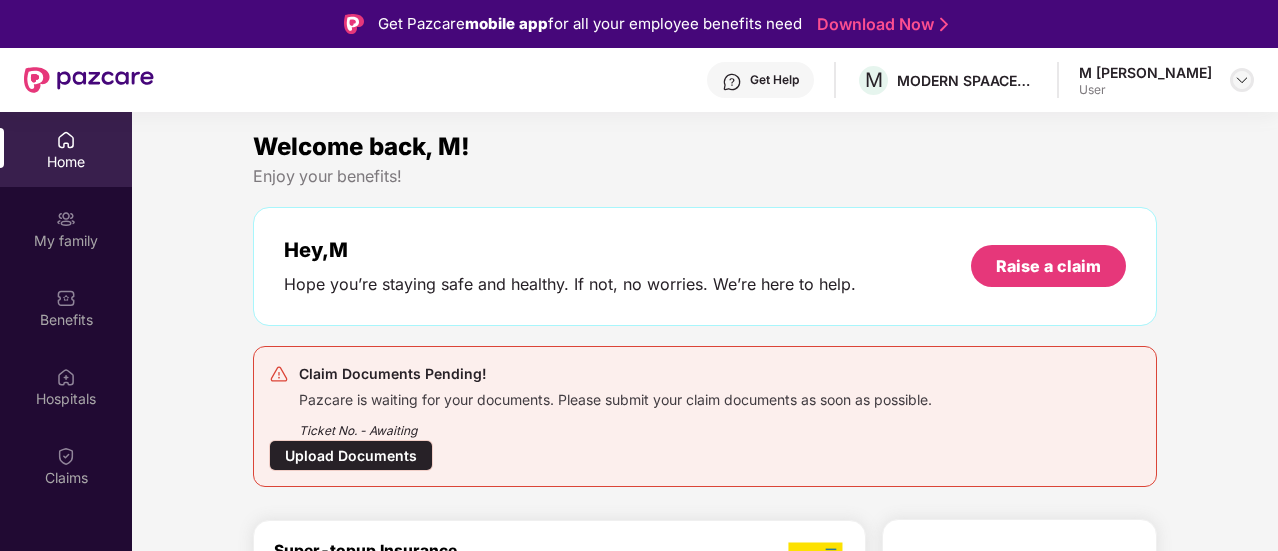 click at bounding box center [1242, 80] 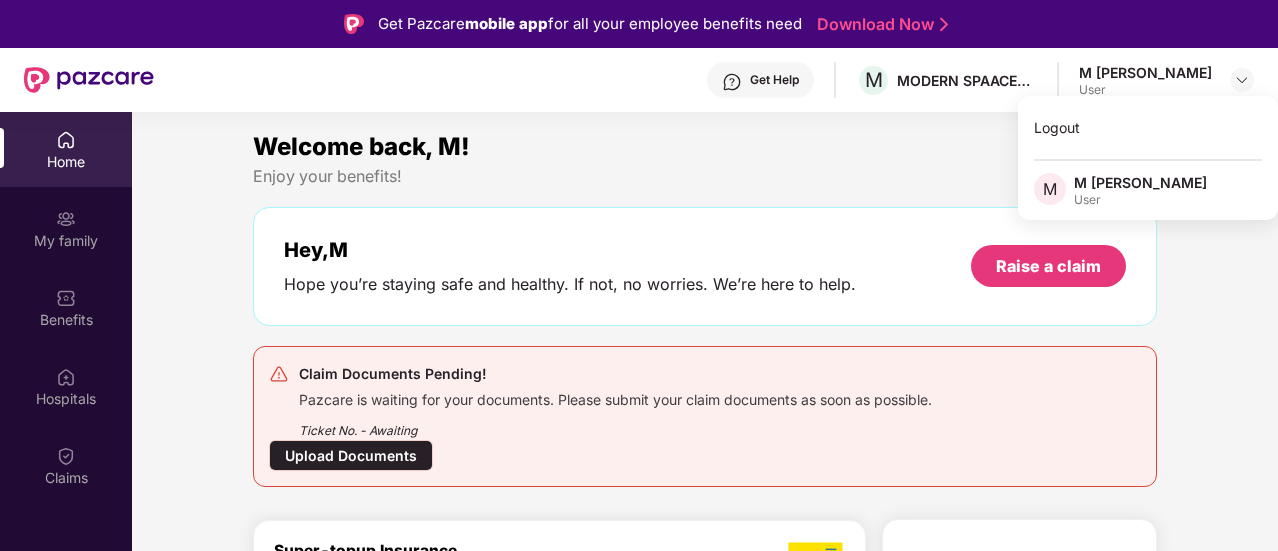 click on "M [PERSON_NAME]" at bounding box center (1140, 182) 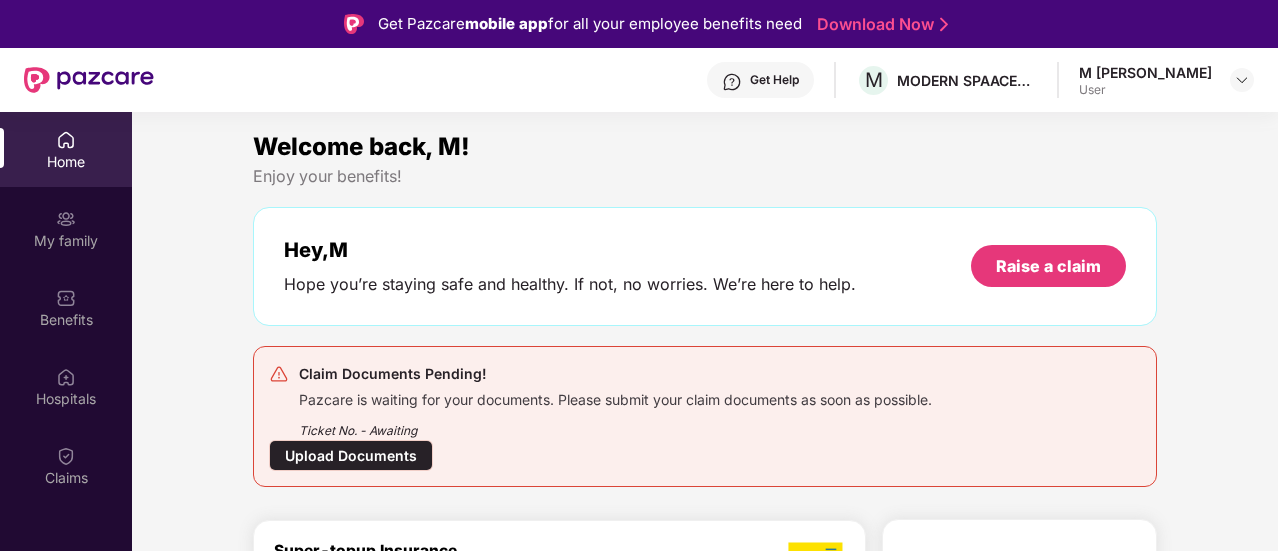 click on "Get Help" at bounding box center [774, 80] 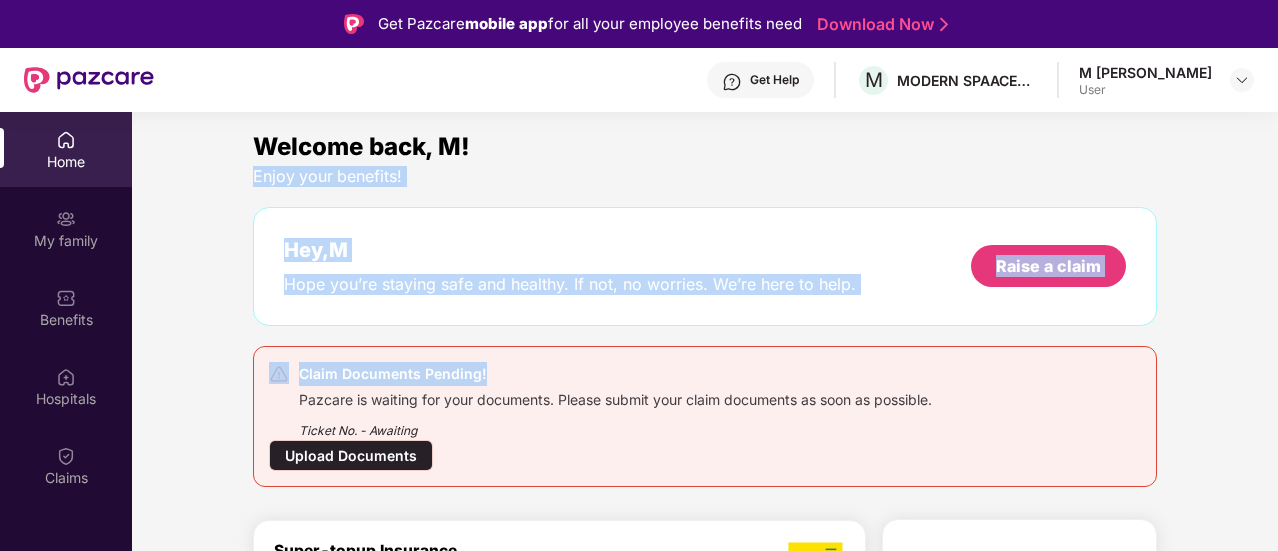drag, startPoint x: 1275, startPoint y: 133, endPoint x: 1260, endPoint y: 331, distance: 198.56737 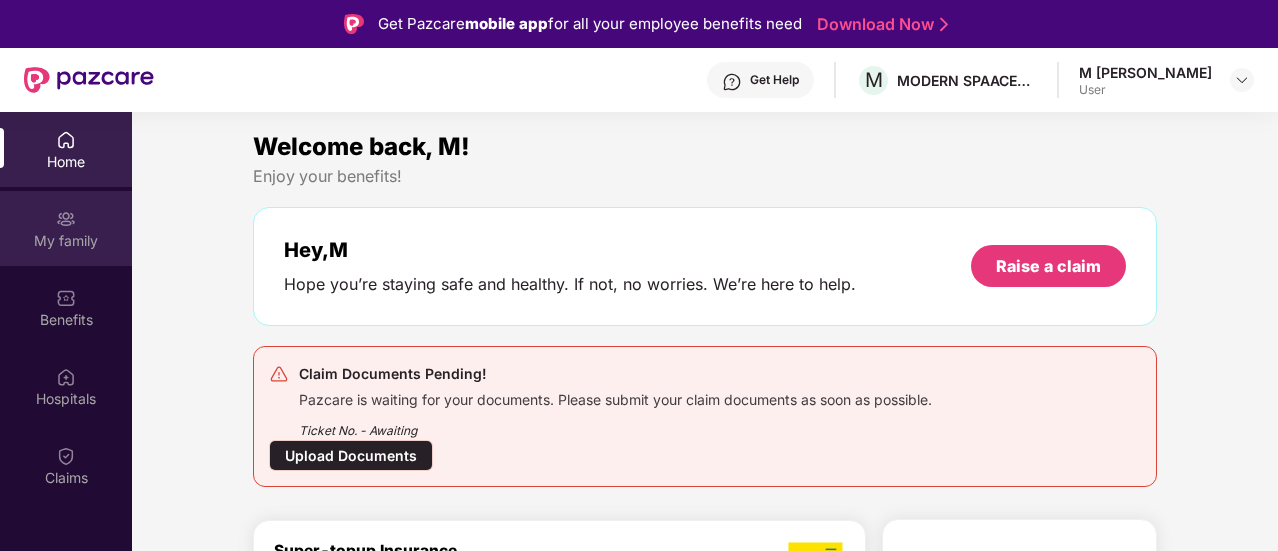 click on "My family" at bounding box center (66, 228) 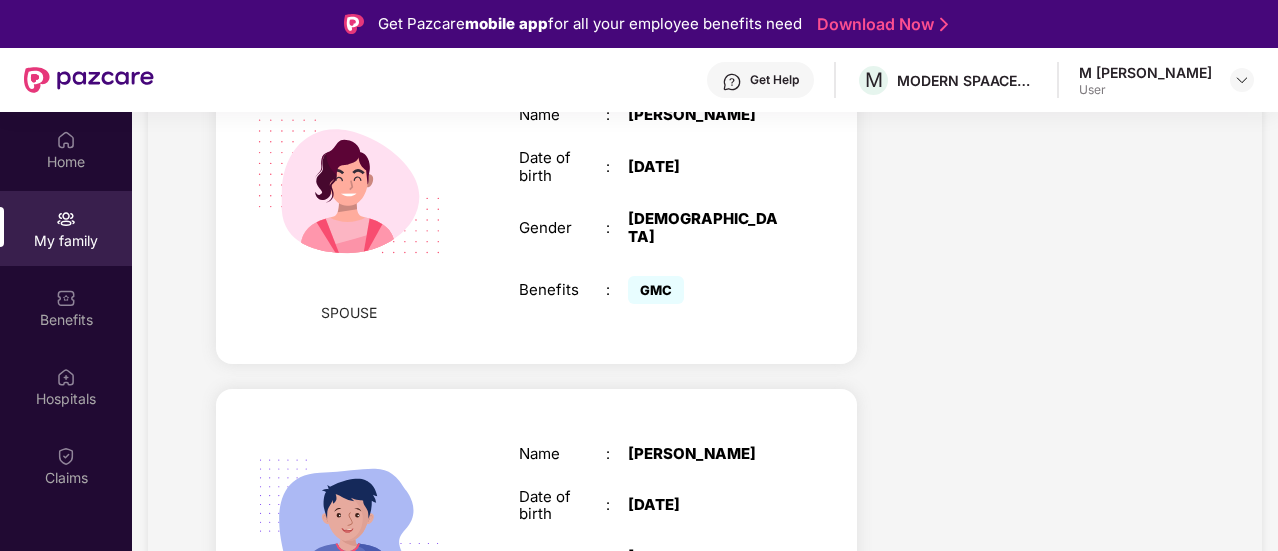 scroll, scrollTop: 0, scrollLeft: 0, axis: both 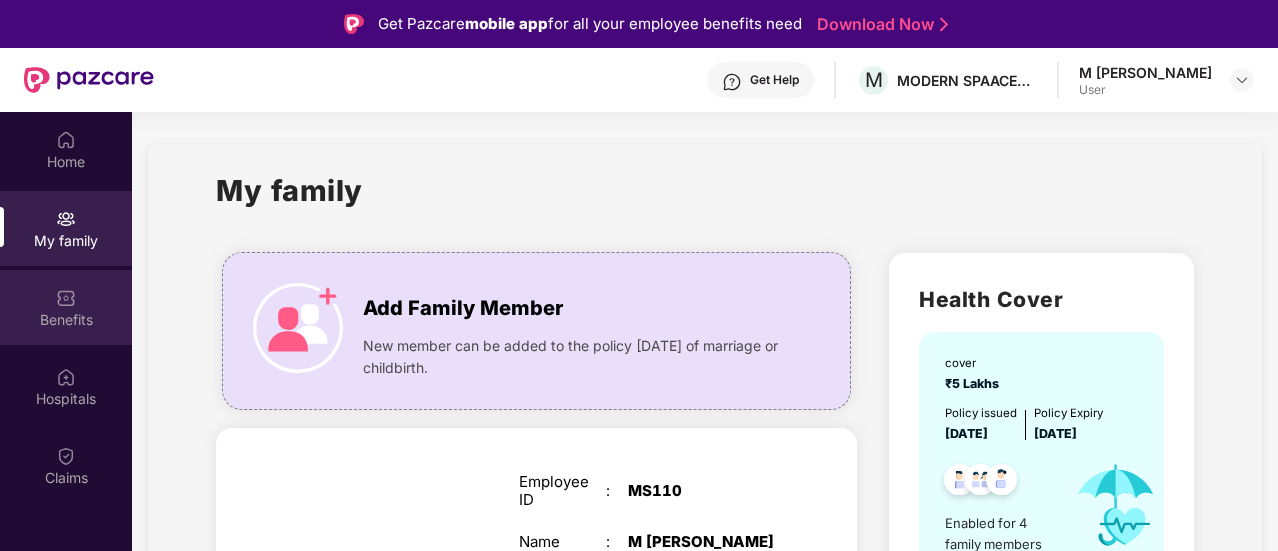 click on "Benefits" at bounding box center [66, 320] 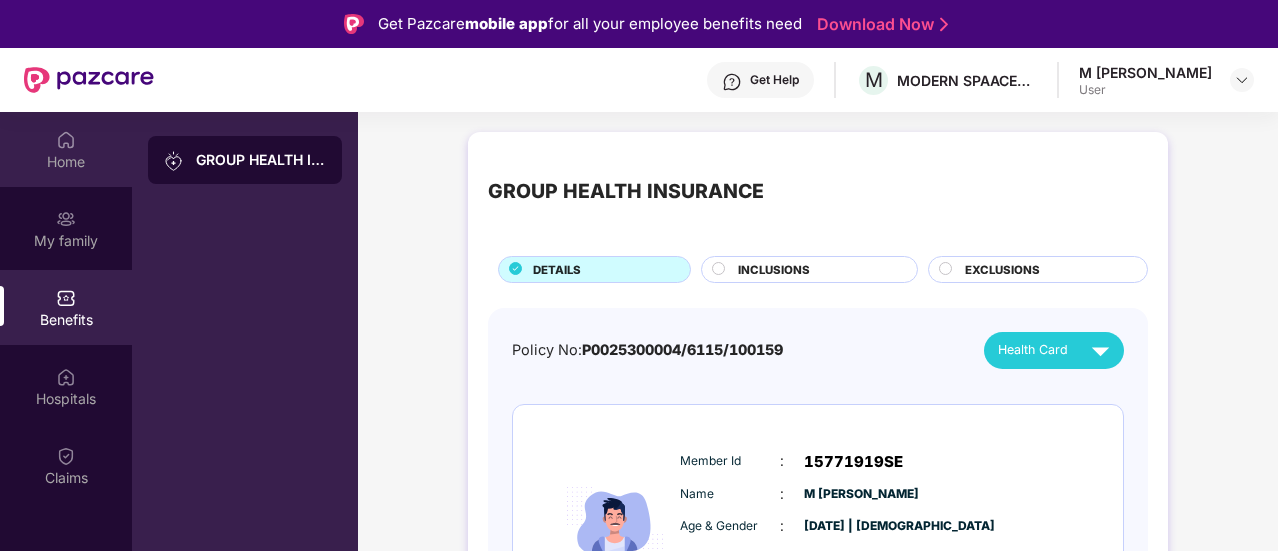 click on "Home" at bounding box center [66, 149] 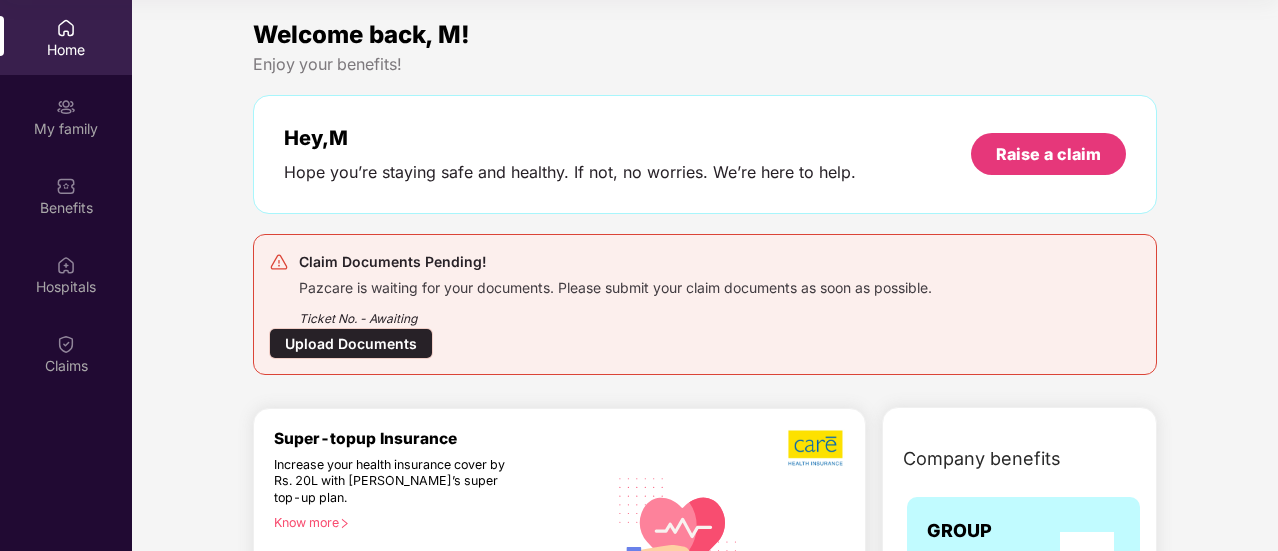 scroll, scrollTop: 0, scrollLeft: 0, axis: both 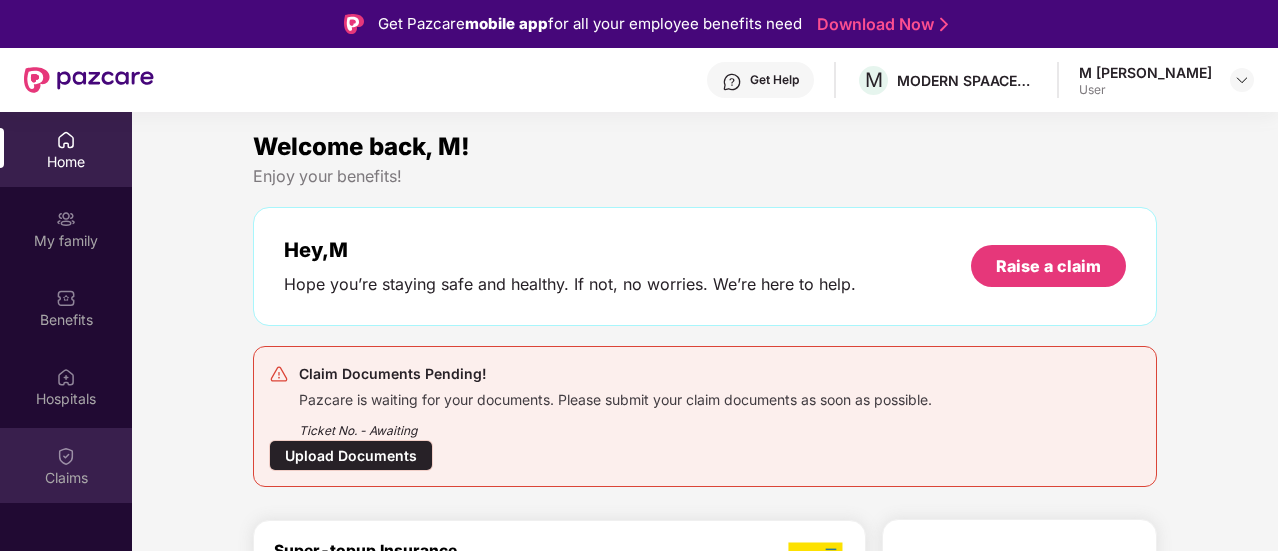 click on "Claims" at bounding box center (66, 478) 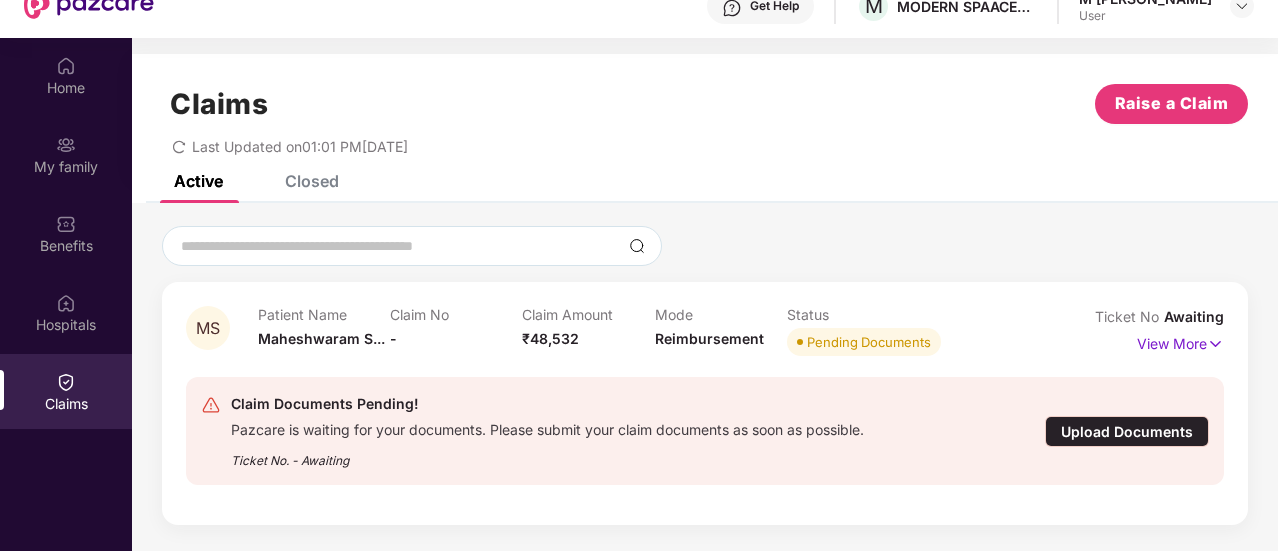 scroll, scrollTop: 72, scrollLeft: 0, axis: vertical 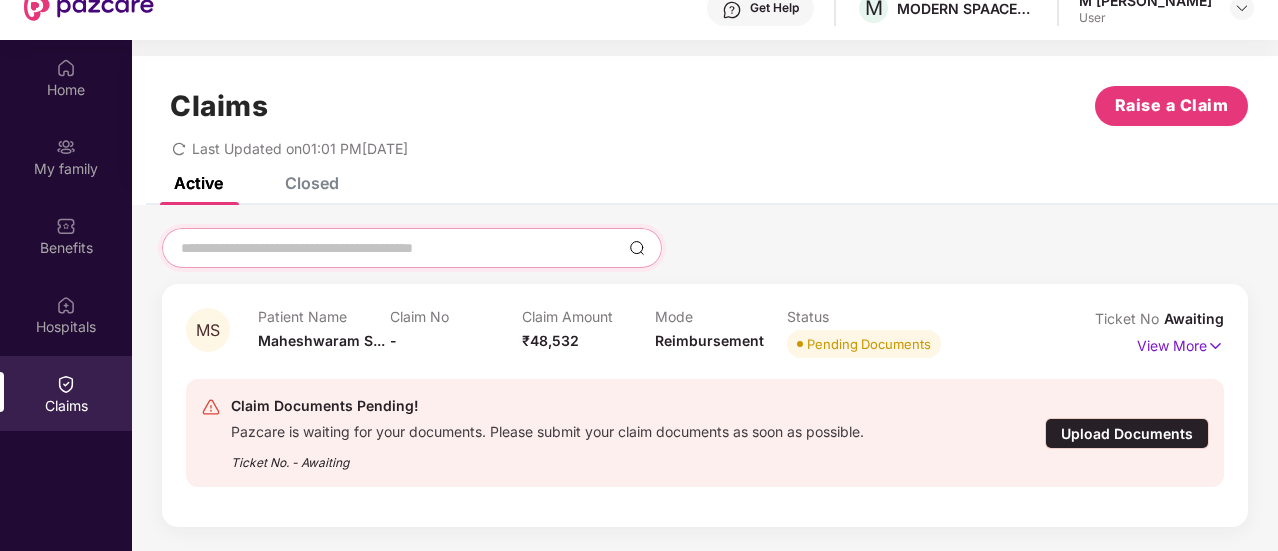 click at bounding box center [400, 248] 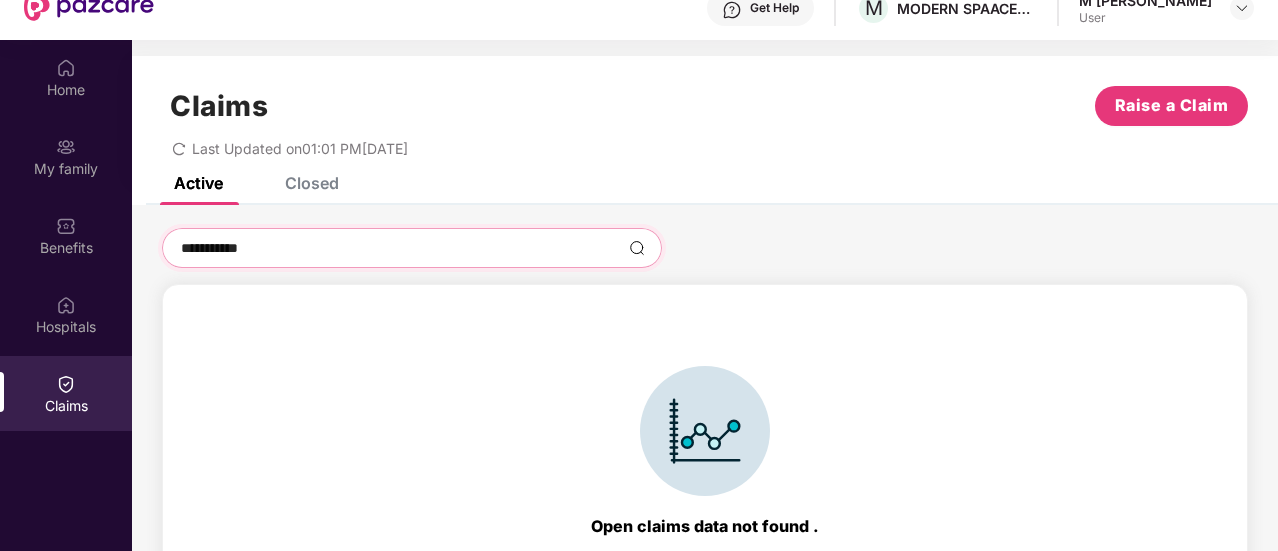 type on "**********" 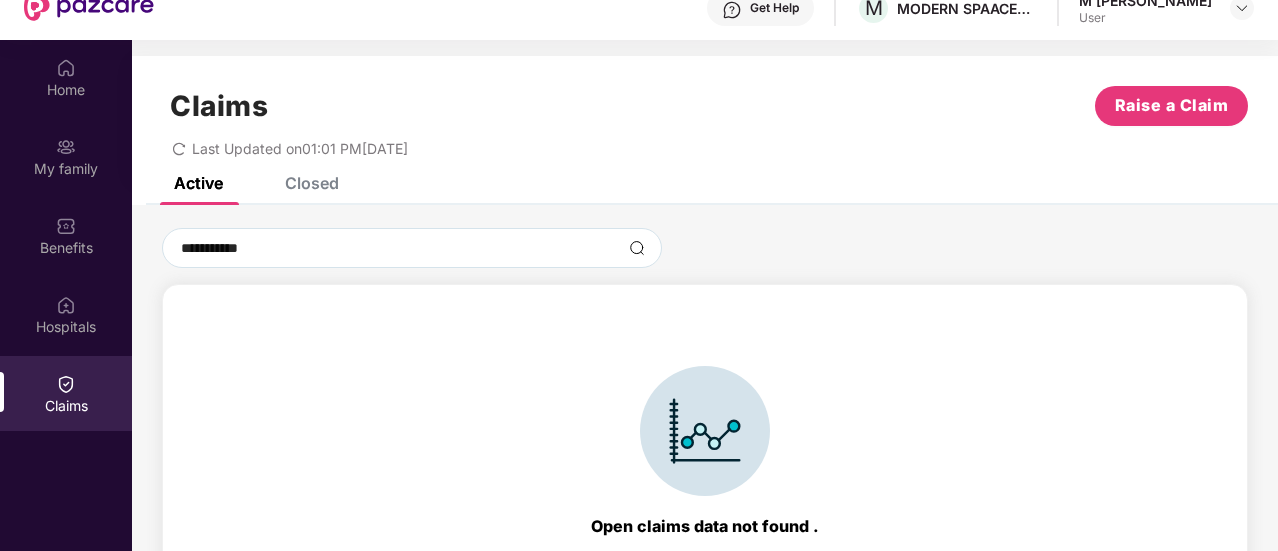 click on "Get Help" at bounding box center (774, 8) 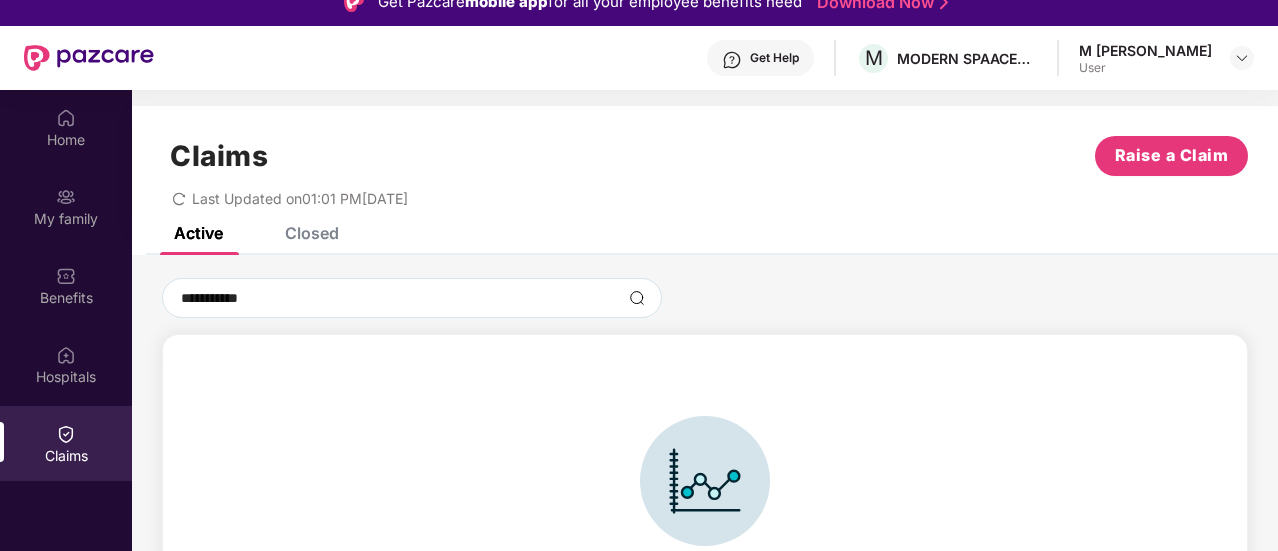 scroll, scrollTop: 0, scrollLeft: 0, axis: both 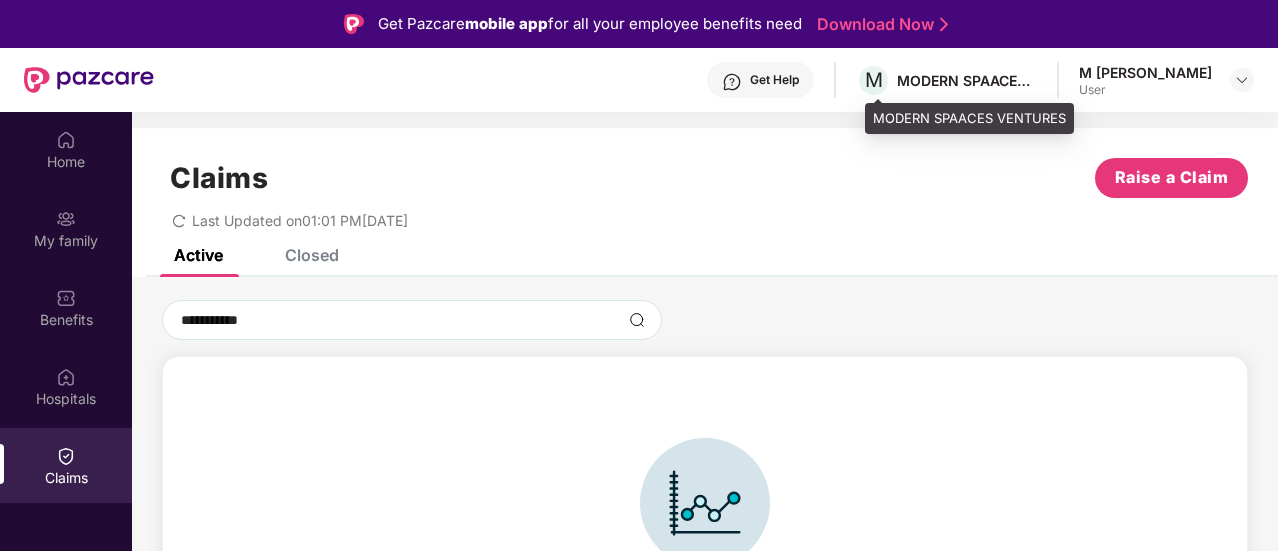 click on "MODERN SPAACES VENTURES" at bounding box center (967, 80) 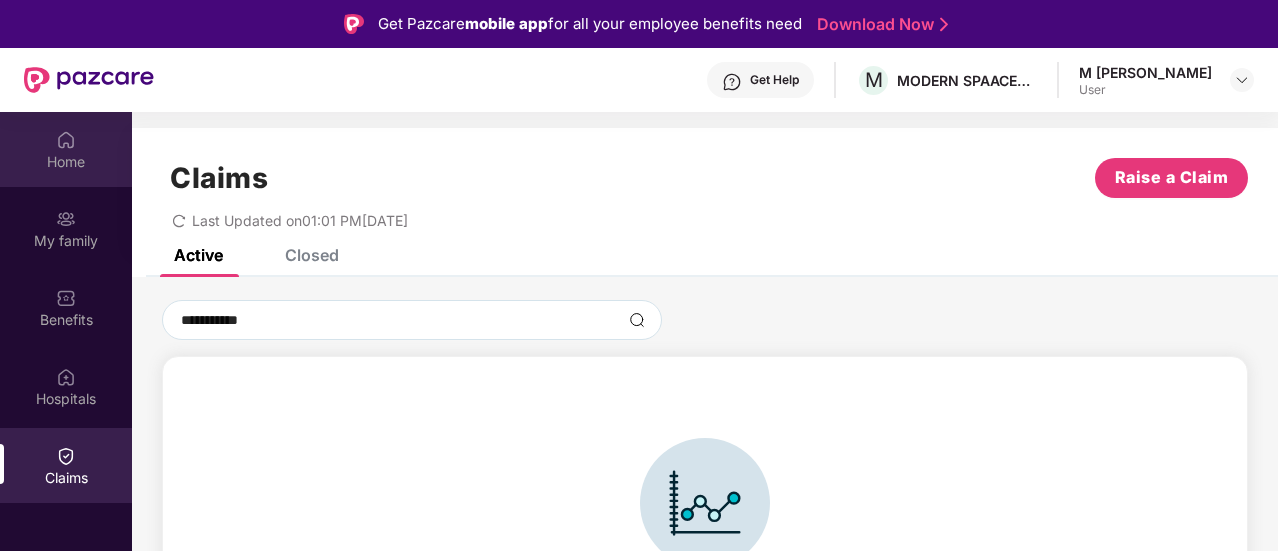 click on "Home" at bounding box center [66, 162] 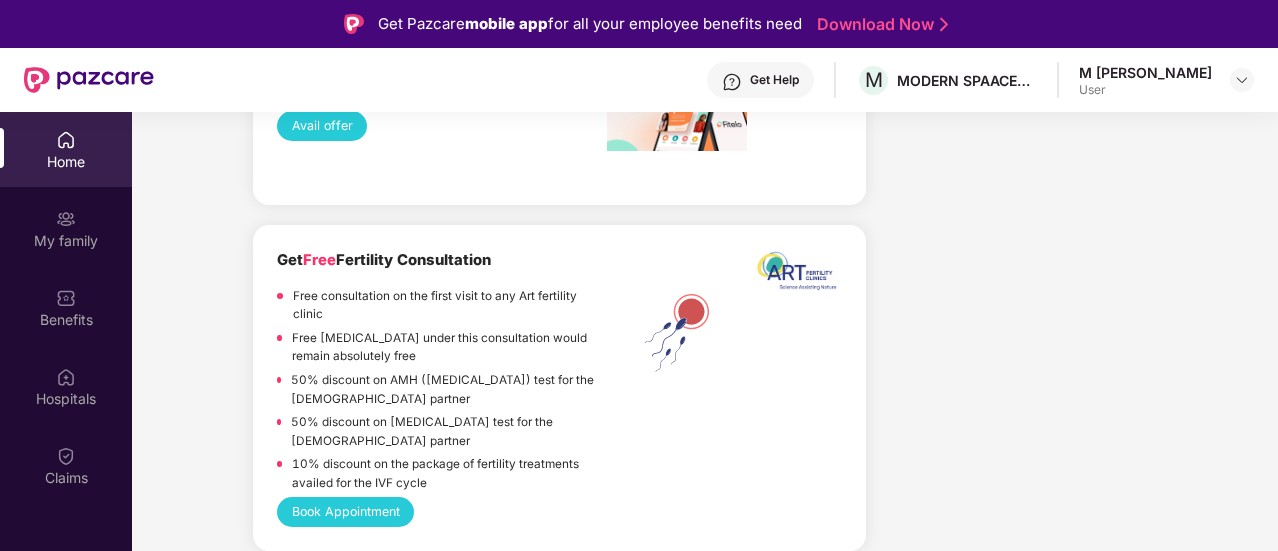scroll, scrollTop: 4178, scrollLeft: 0, axis: vertical 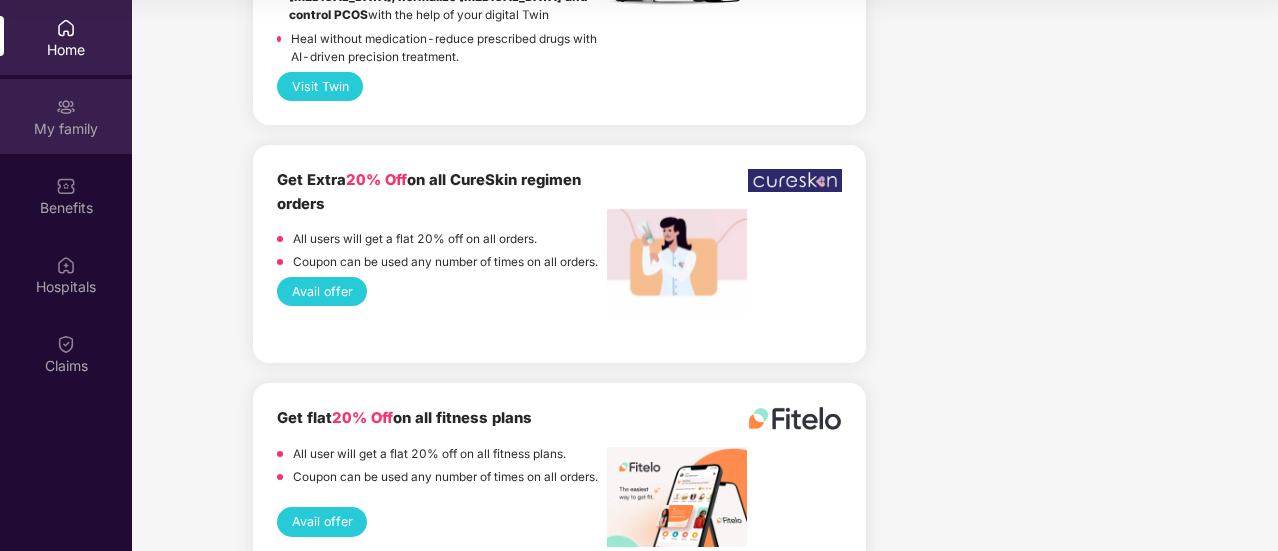 click on "My family" at bounding box center (66, 116) 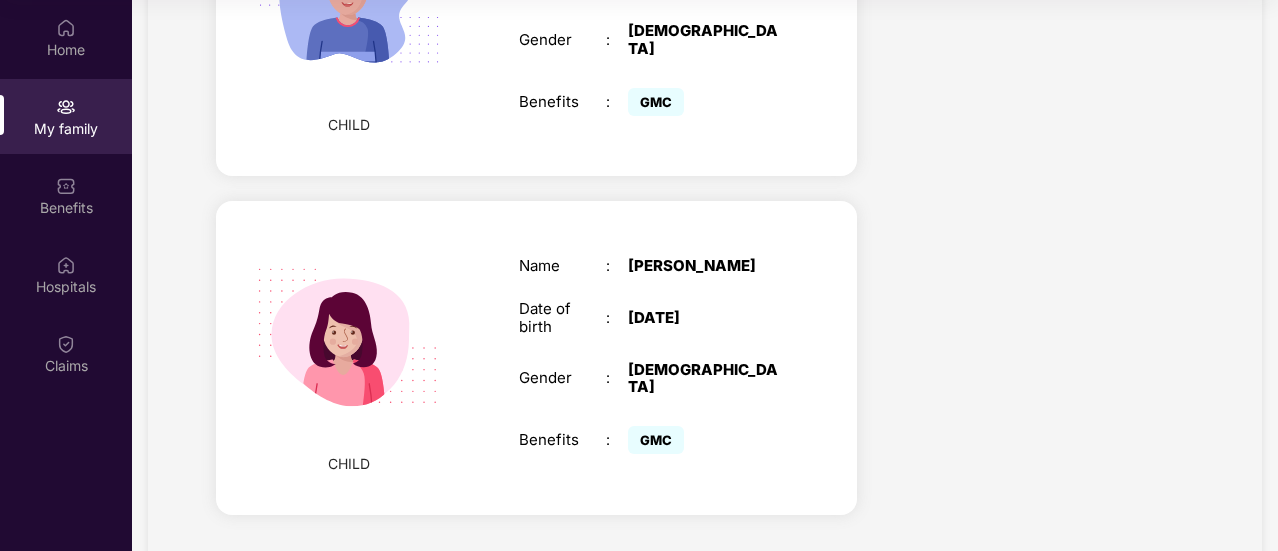 scroll, scrollTop: 1316, scrollLeft: 0, axis: vertical 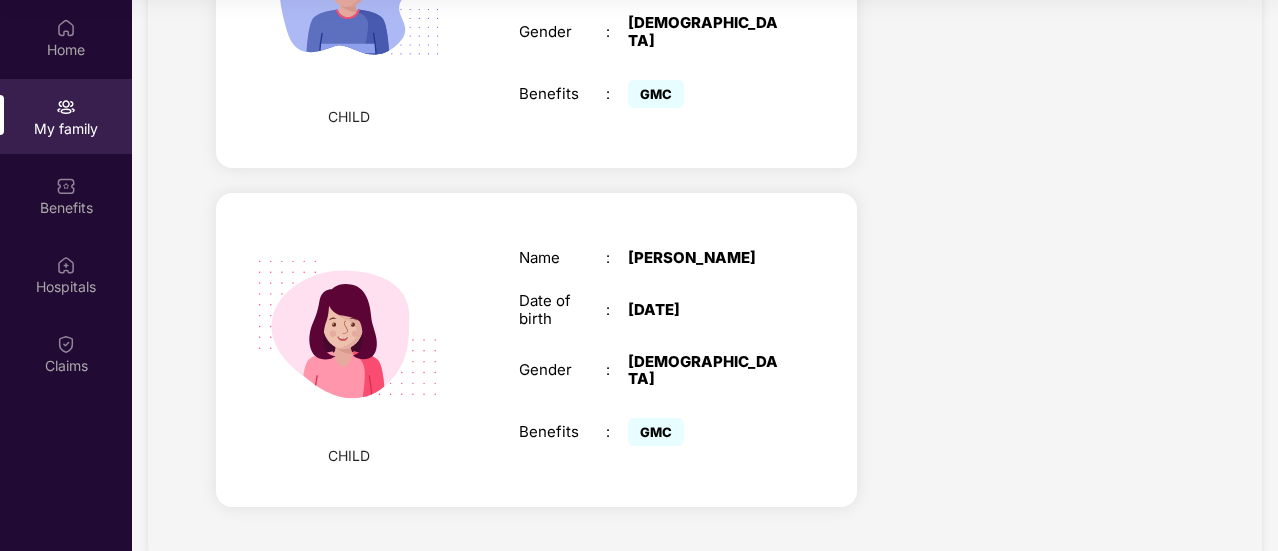 click at bounding box center (348, 328) 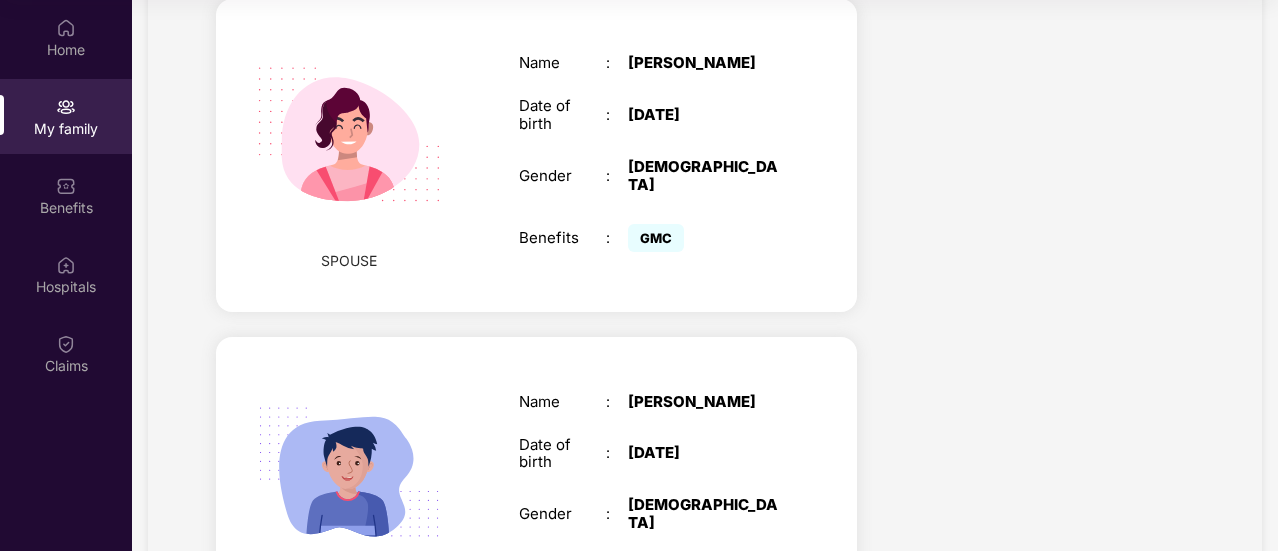 scroll, scrollTop: 352, scrollLeft: 0, axis: vertical 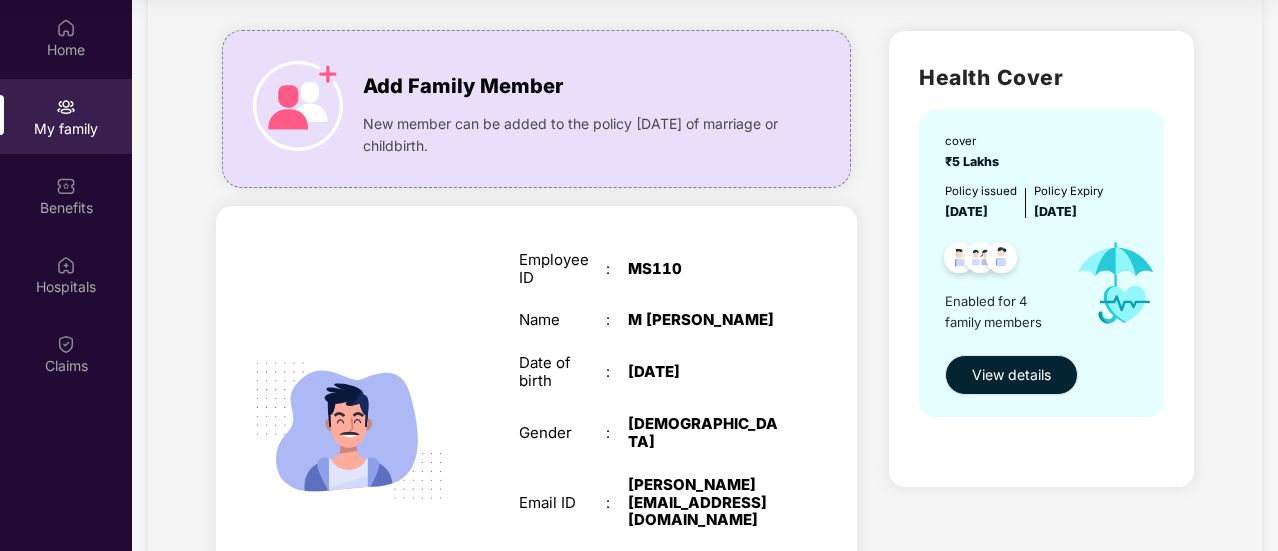 click on "View details" at bounding box center (1011, 375) 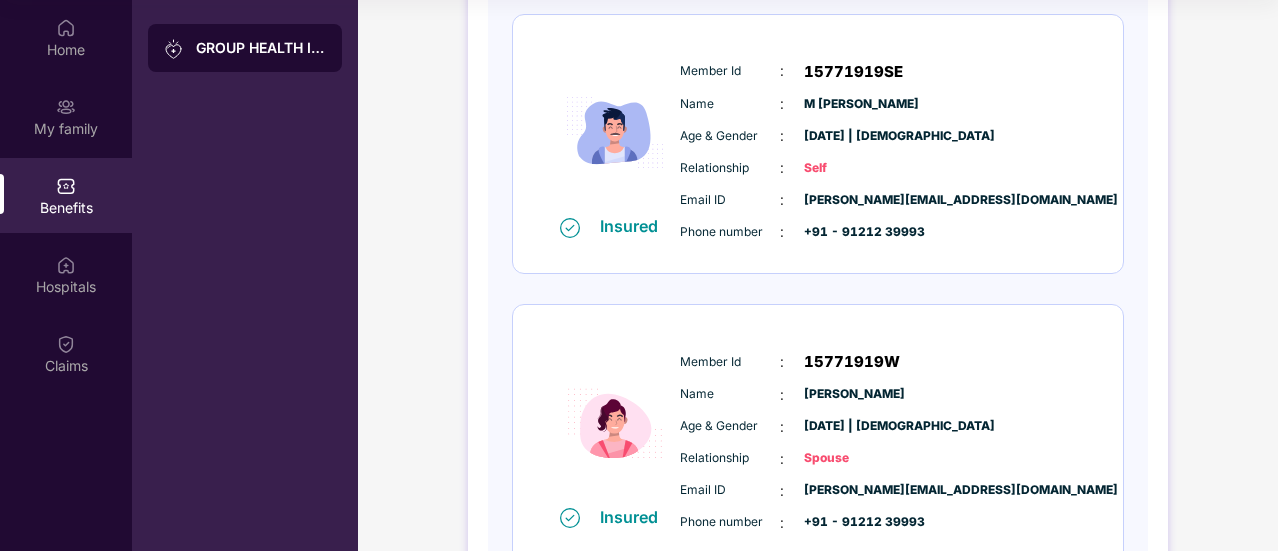 scroll, scrollTop: 8, scrollLeft: 0, axis: vertical 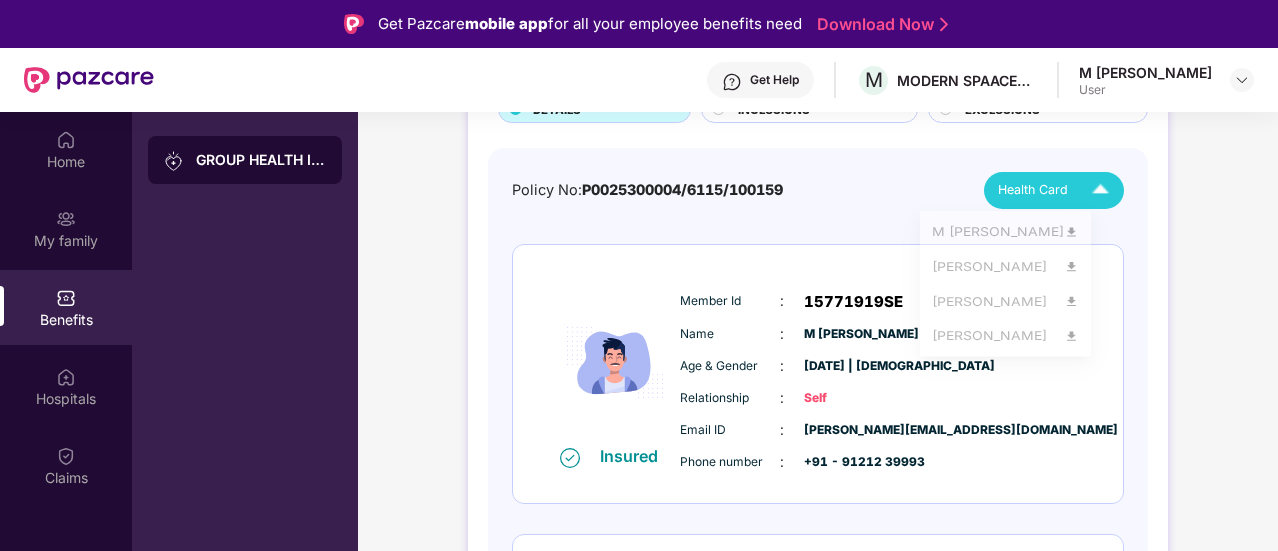 click on "Health Card" at bounding box center (1058, 190) 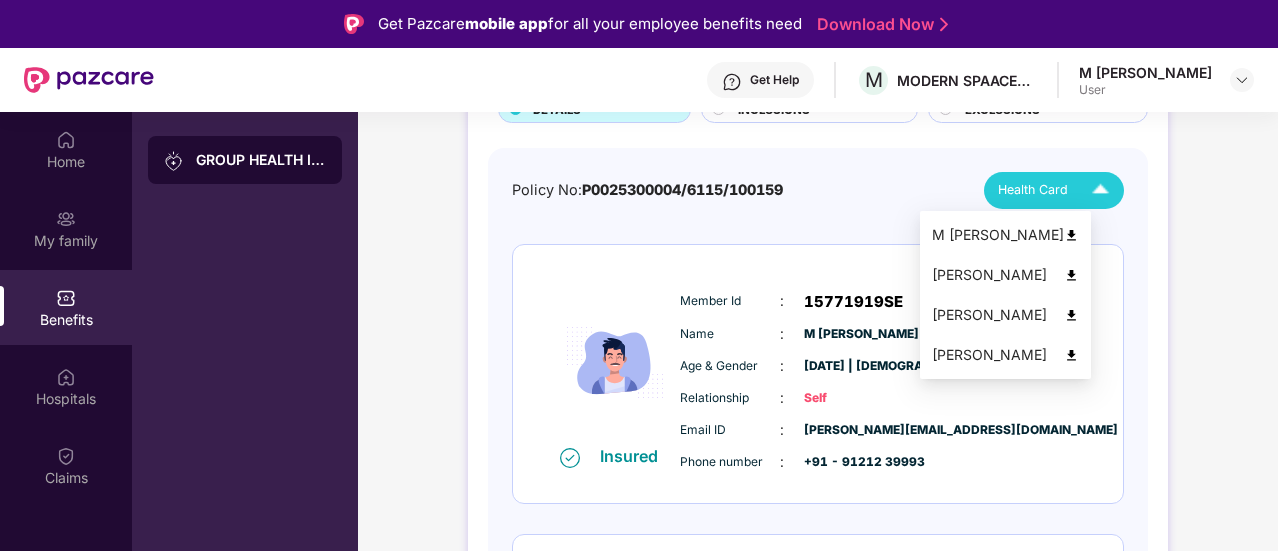 click at bounding box center (1071, 355) 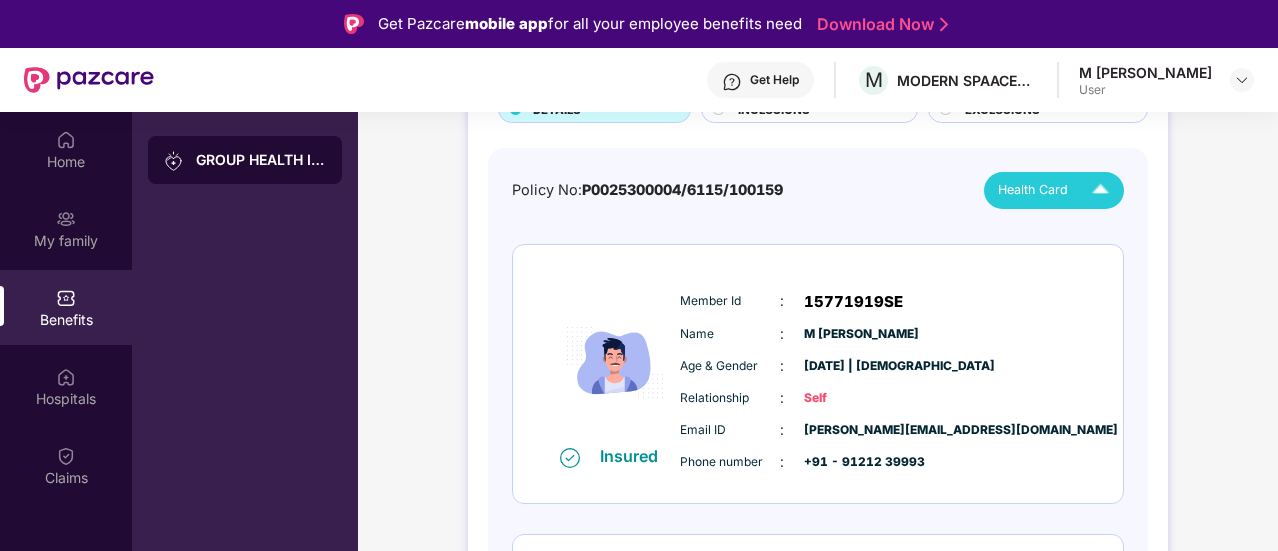 scroll, scrollTop: 0, scrollLeft: 0, axis: both 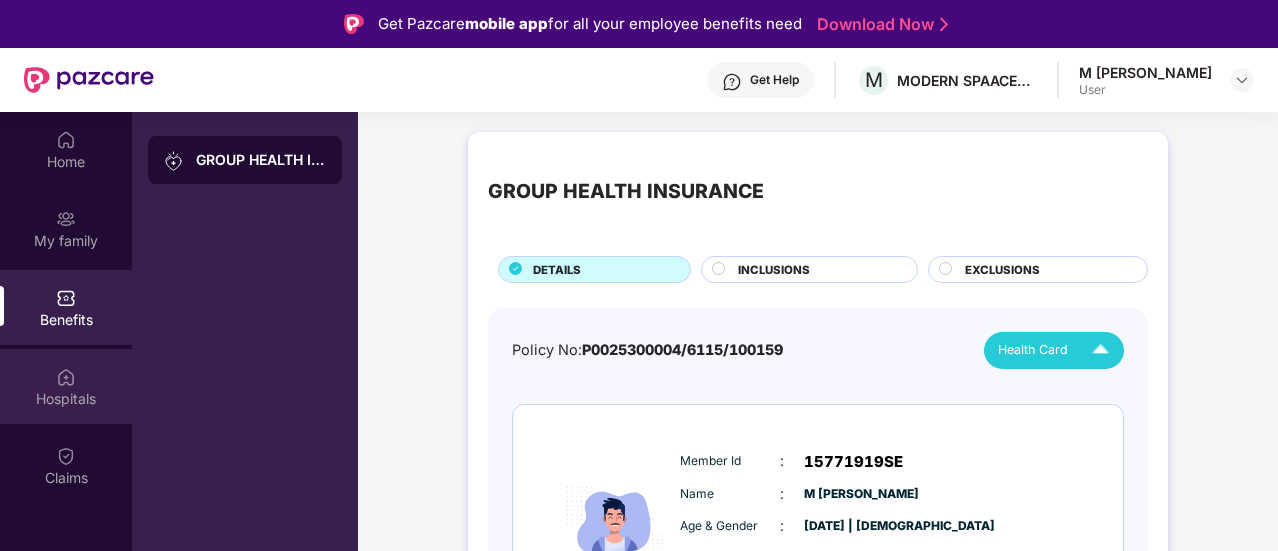 click at bounding box center (66, 377) 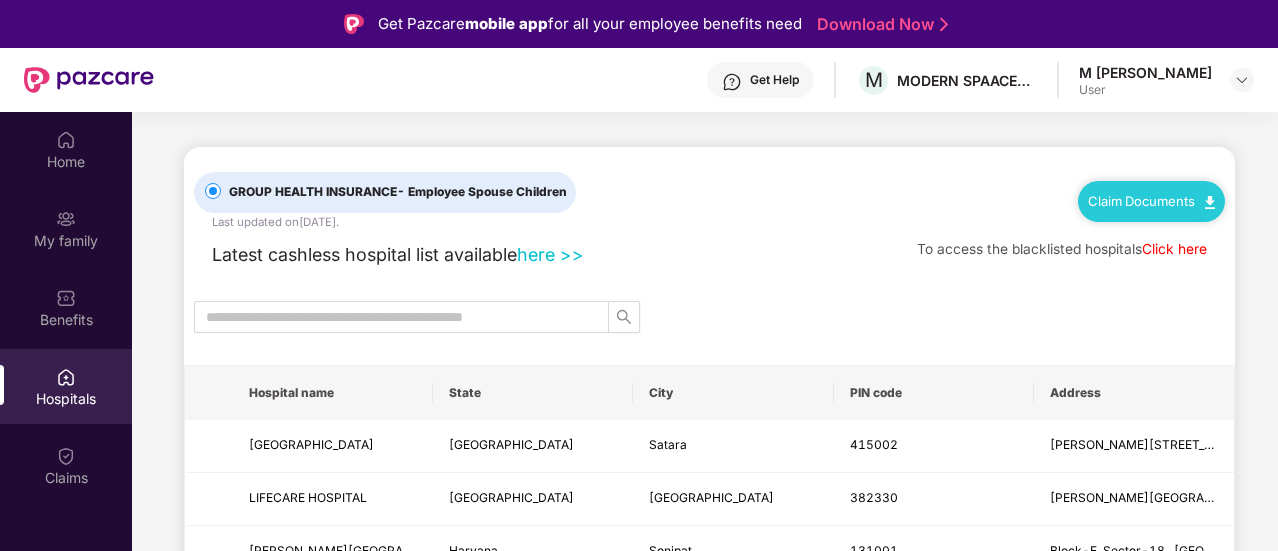 click on "Claim Documents" at bounding box center [1151, 201] 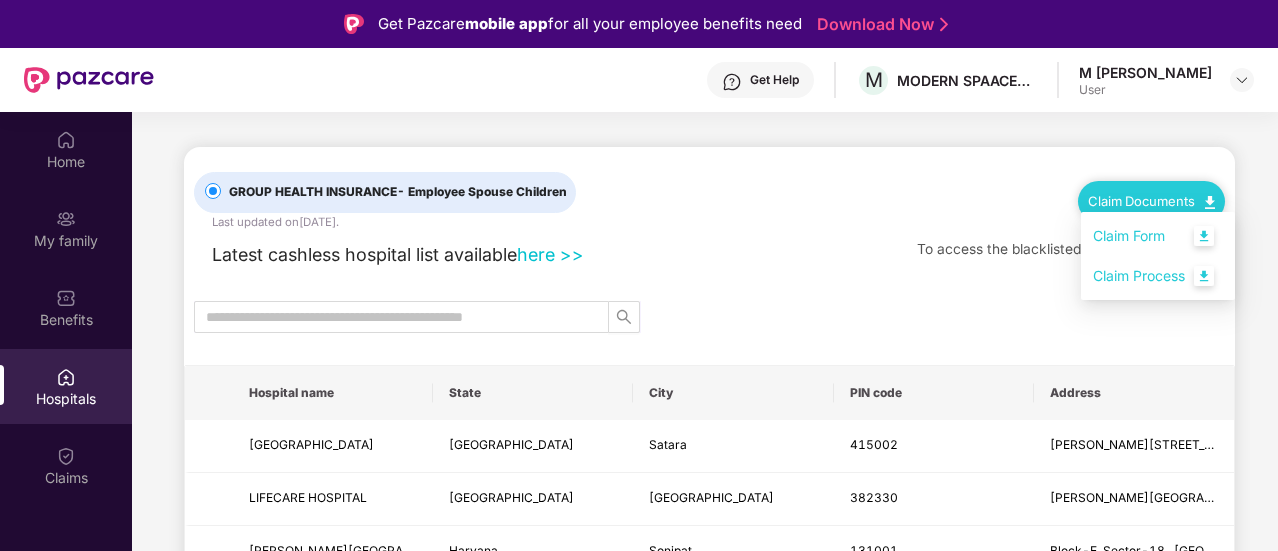 click on "Claim Form" at bounding box center (1158, 236) 